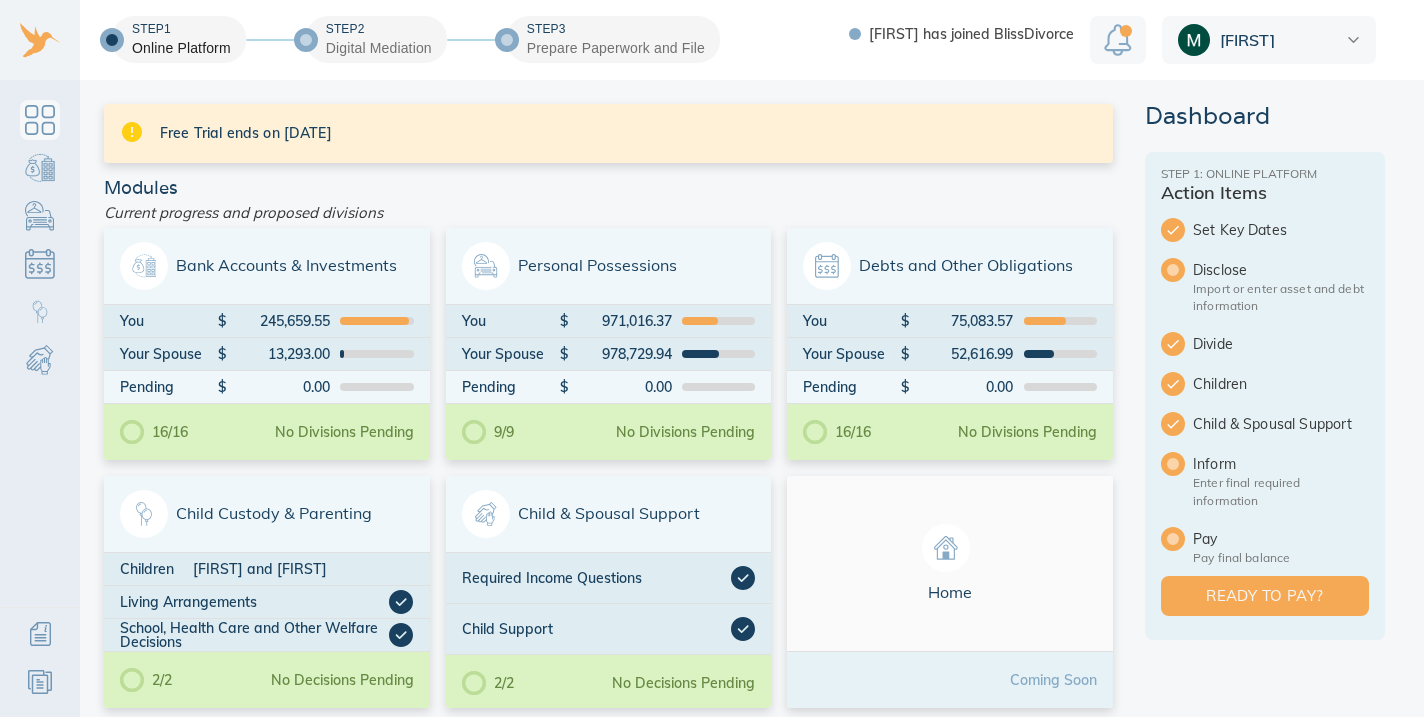 scroll, scrollTop: 0, scrollLeft: 0, axis: both 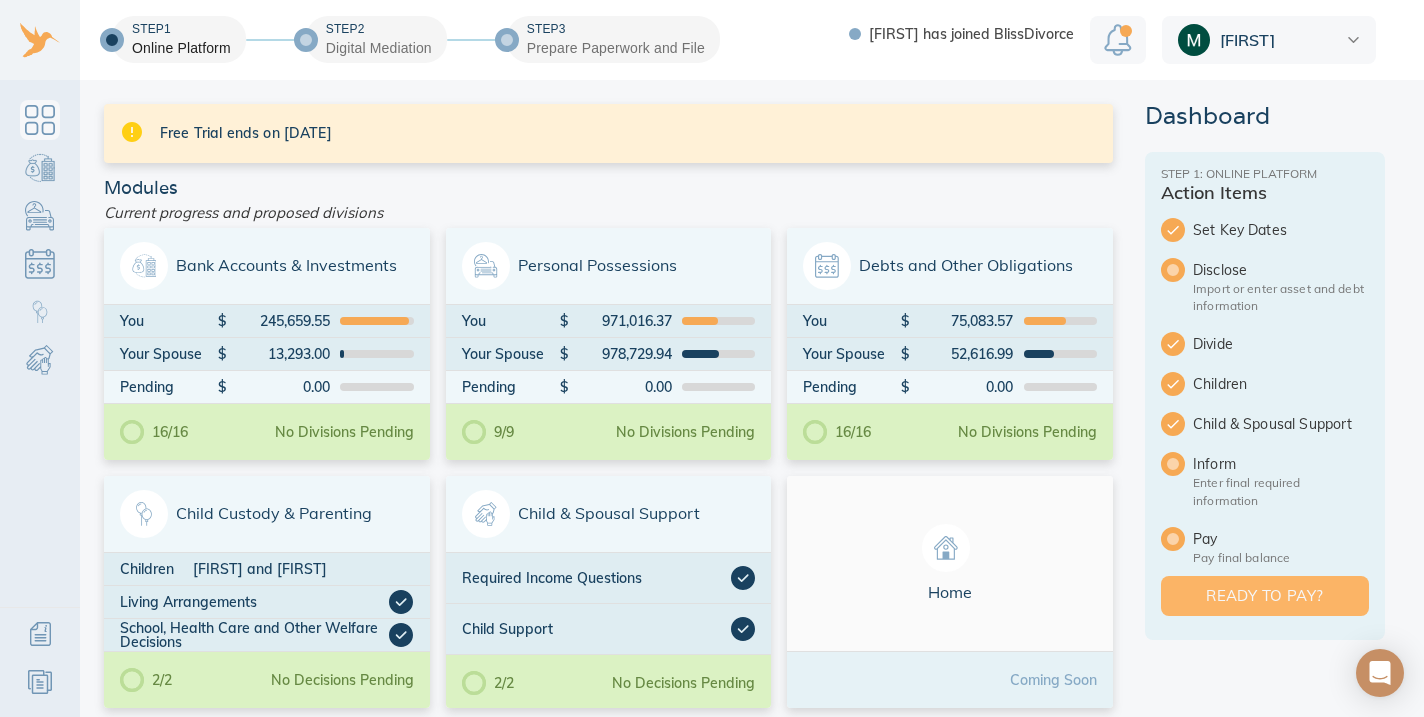 click on "Ready to pay?" at bounding box center (1265, 596) 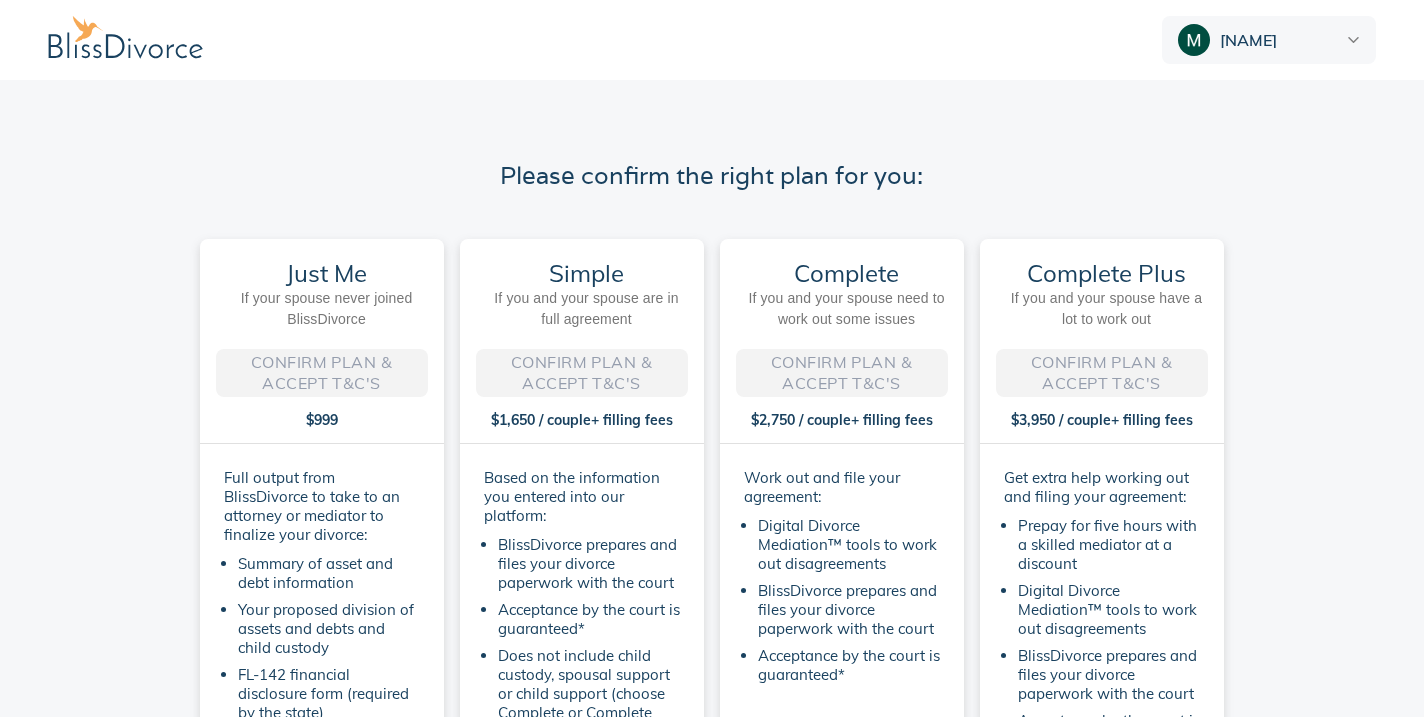 scroll, scrollTop: 0, scrollLeft: 0, axis: both 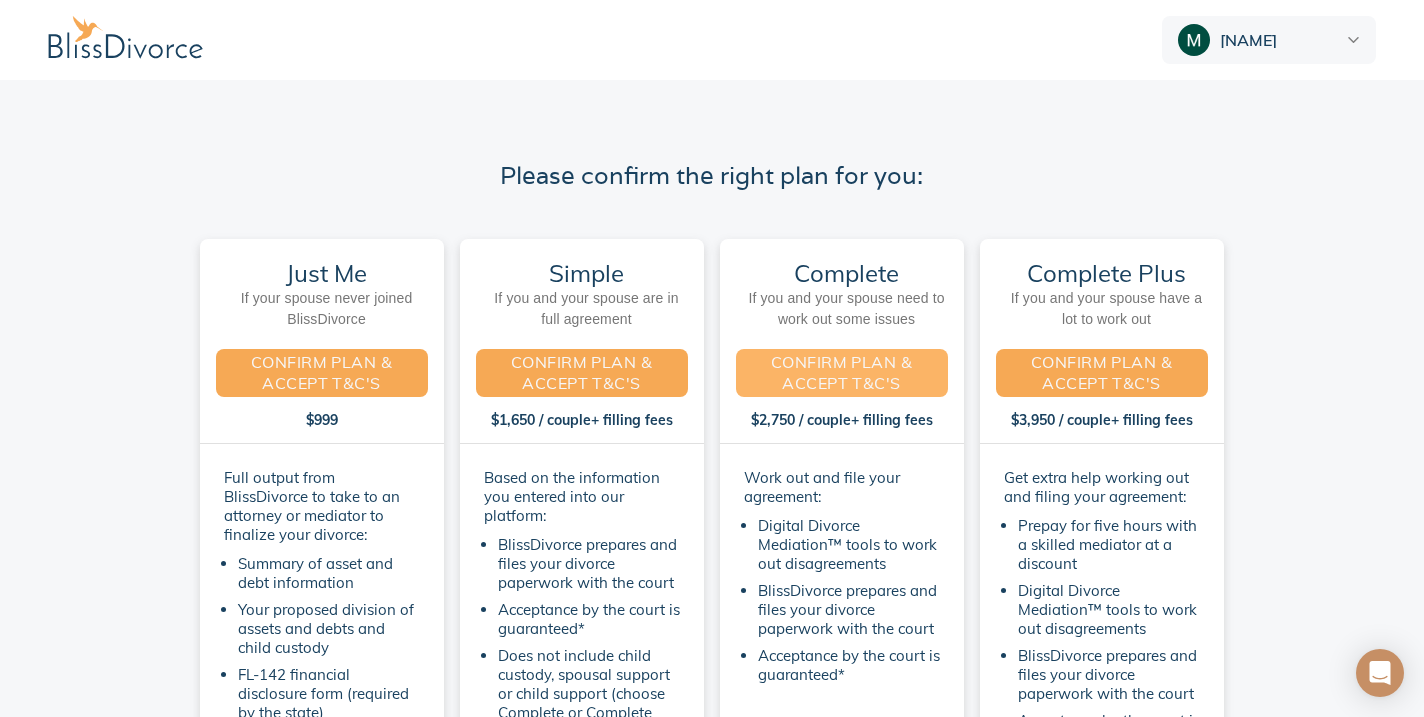click on "CONFIRM PLAN & ACCEPT T&C'S" at bounding box center [322, 373] 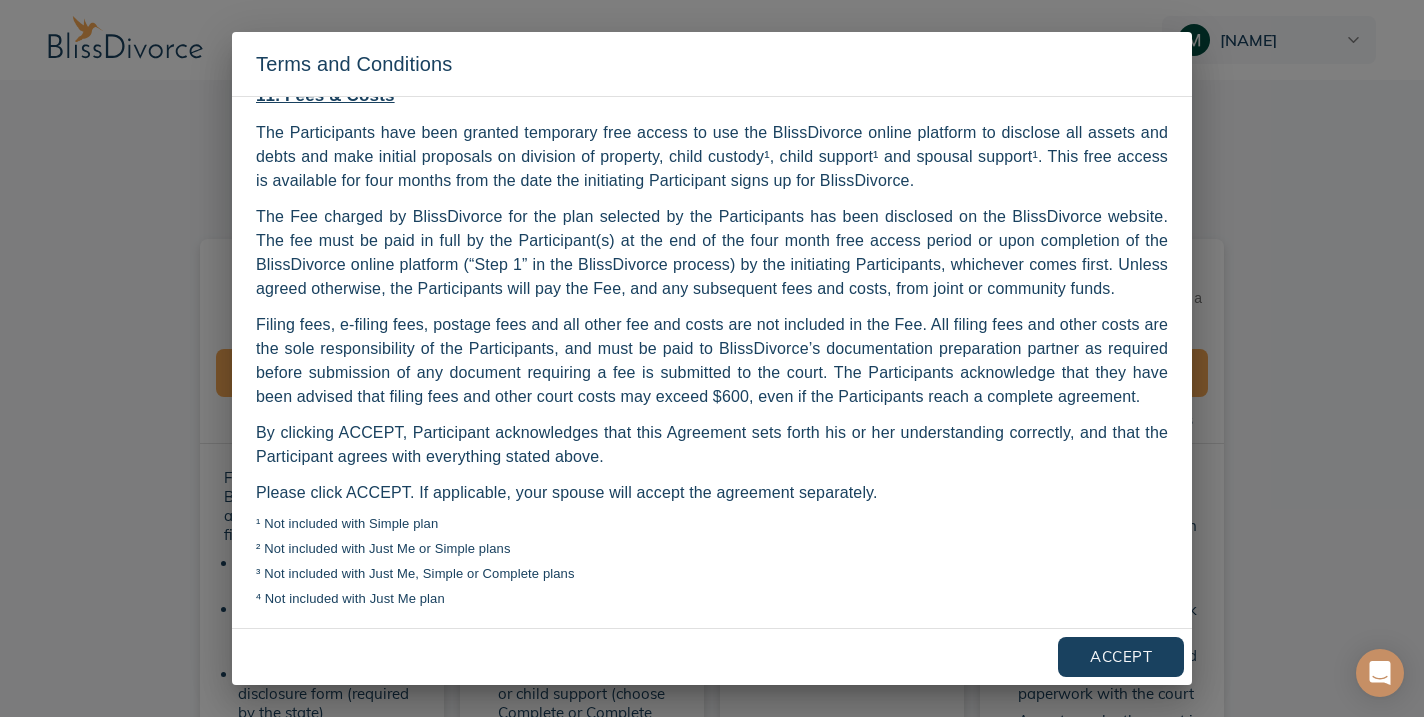 scroll, scrollTop: 2864, scrollLeft: 0, axis: vertical 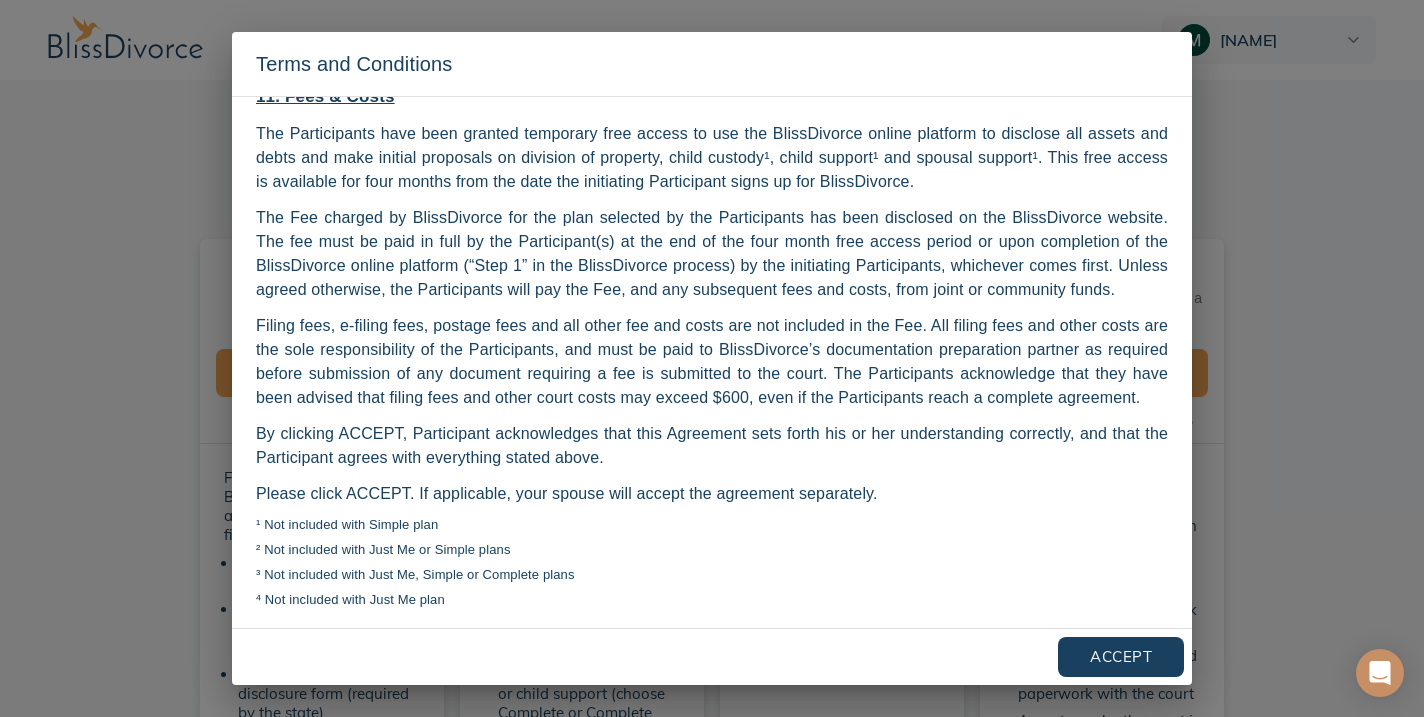 click on "Terms and Conditions This Agreement is made between you and, if applicable, your spouse (“Participants”) and Resolution 8 Technologies, Inc. a Delaware Corporation, doing business as BlissDivorce®, to provide self- help services to the Participants for the purpose of reaching a divorce settlement (“Settlement”) and preparing and filing divorce paperwork with the court (“Paperwork”). 1. Do It Yourself Services BlissDivorce provides online self-help services for couples and individuals going through the divorce process. We are not a law firm and our services are not a substitute for the advice or services of an attorney. Our website provides general information and facts about the divorce process that should in no way be construed as legal advice. If you require legal advice about your specific situation, or if your situation is too complex for our platform, you should seek the advice of a licensed attorney. Use of our products and services are governed by our Terms of Use and Privacy Policy." at bounding box center (712, 358) 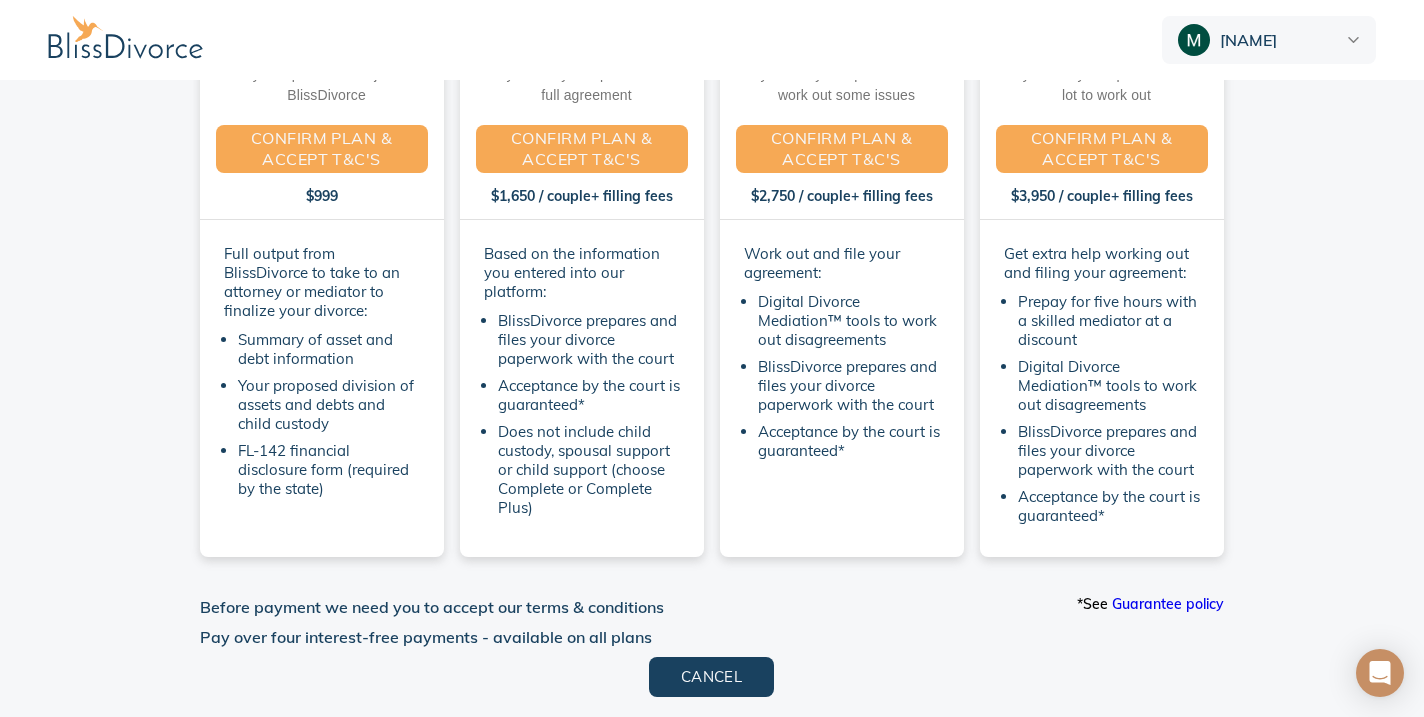 scroll, scrollTop: 224, scrollLeft: 0, axis: vertical 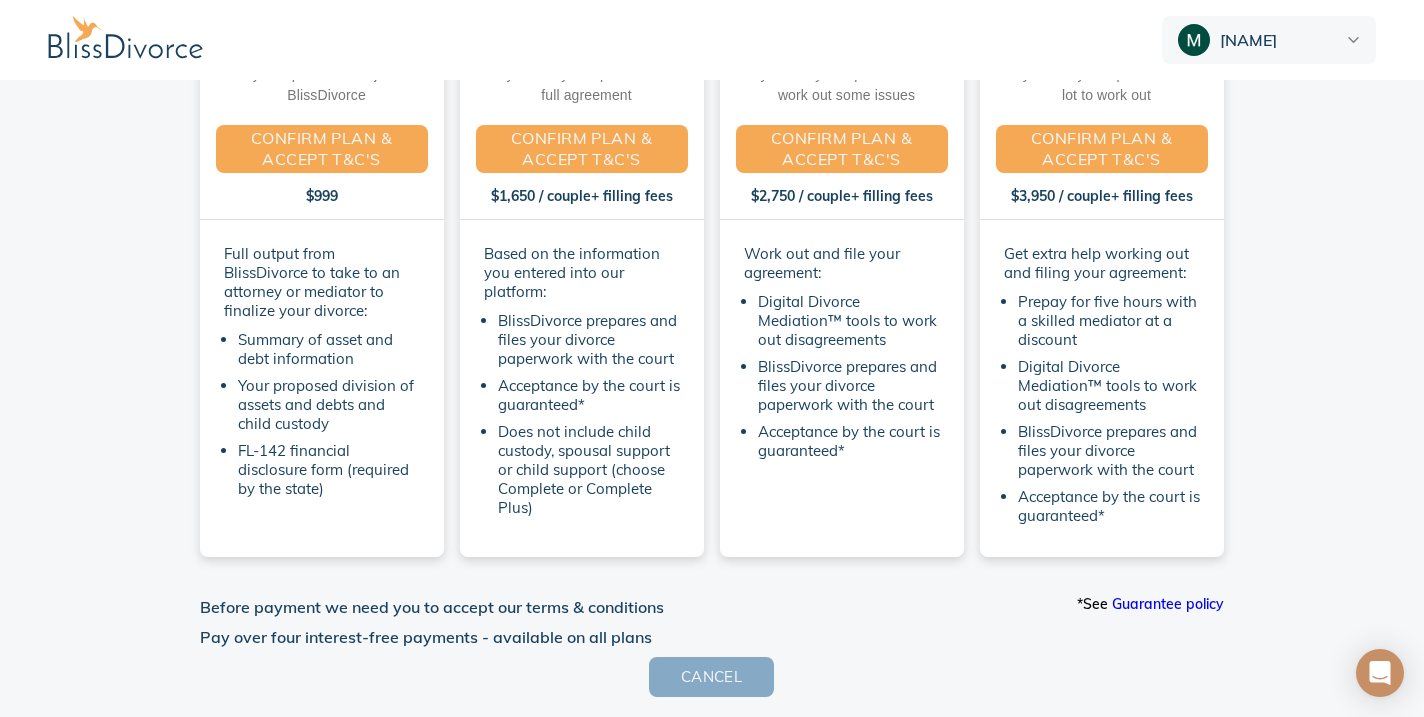 click on "Cancel" at bounding box center (712, 677) 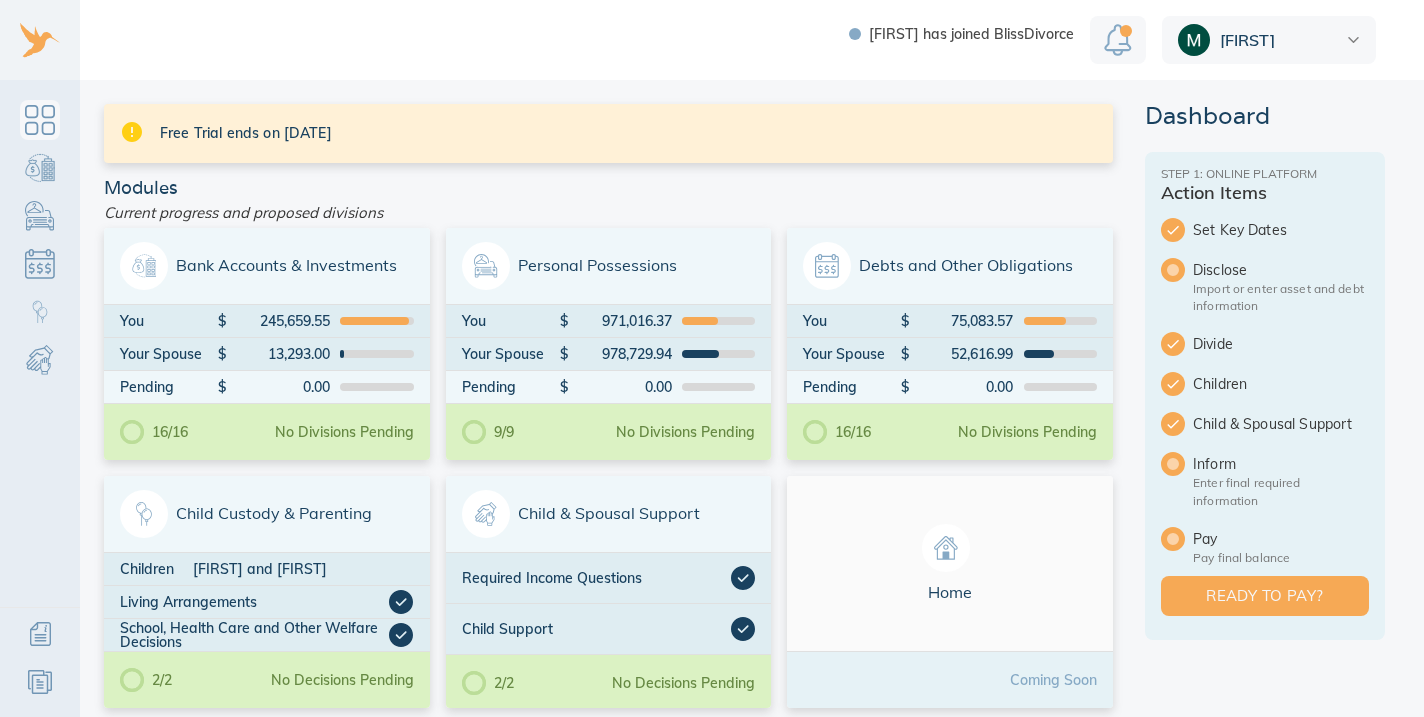 scroll, scrollTop: 0, scrollLeft: 0, axis: both 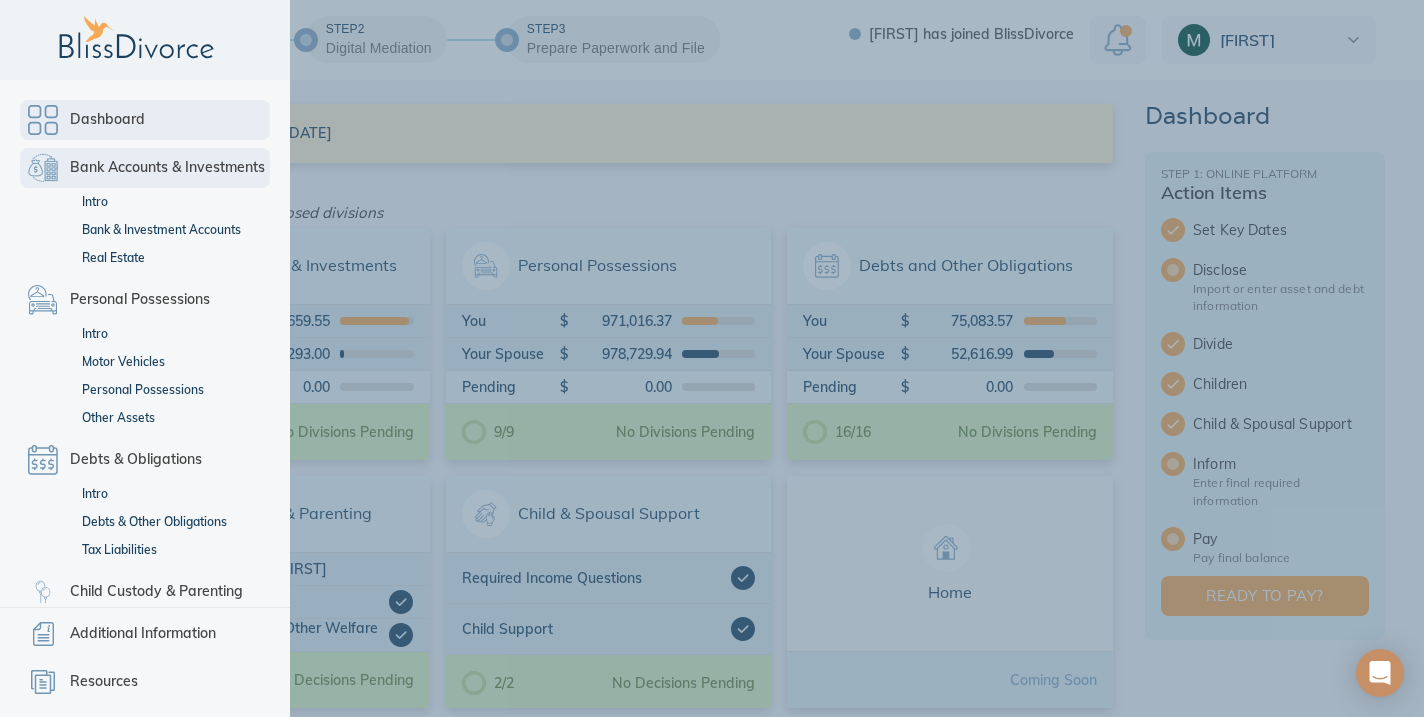 click on "Bank Accounts & Investments" at bounding box center [167, 168] 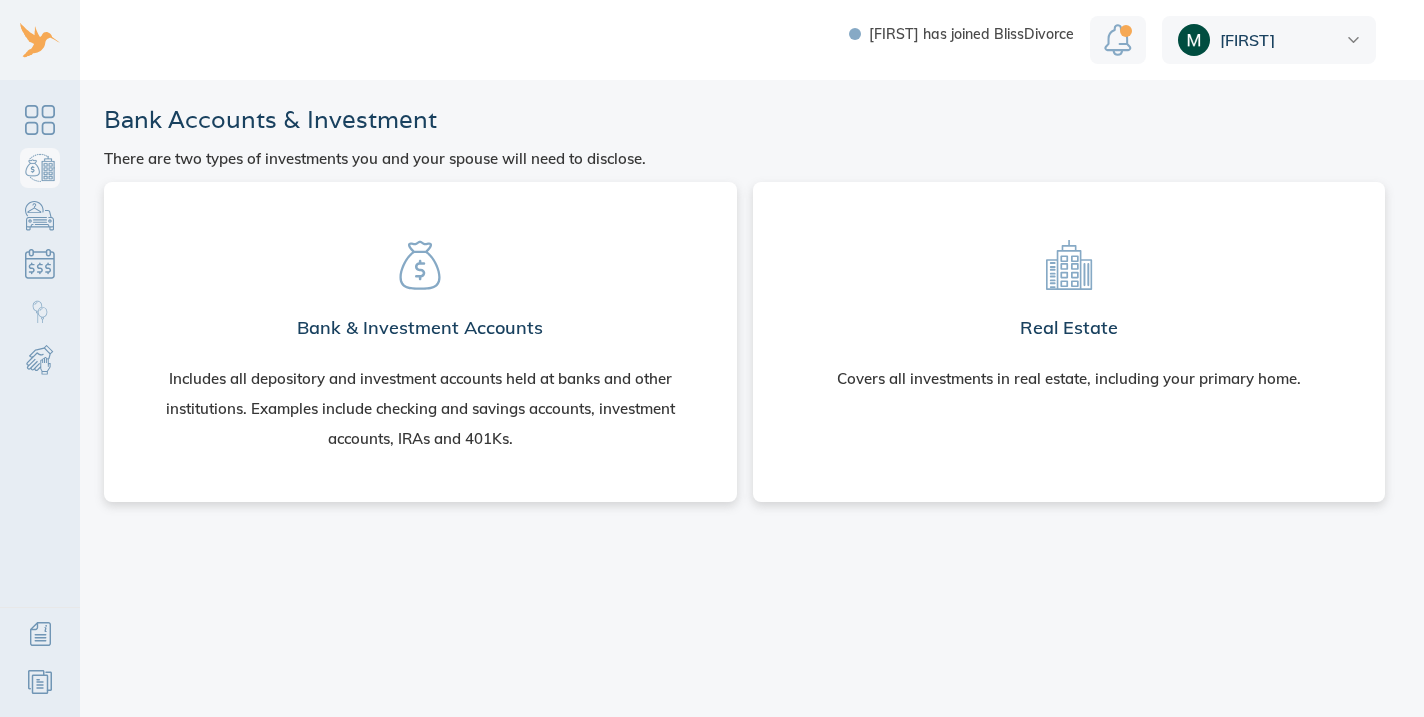 scroll, scrollTop: 0, scrollLeft: 0, axis: both 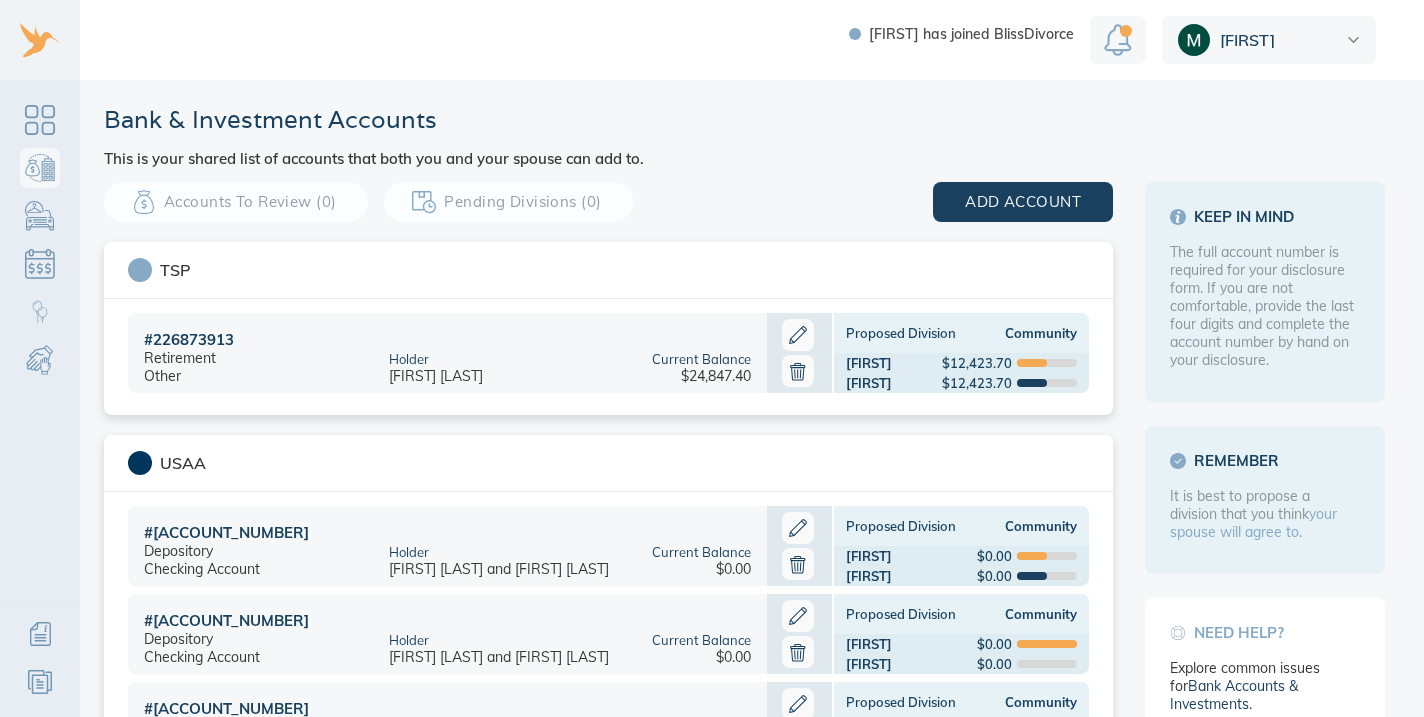click on "$12,423.70" at bounding box center [996, 363] 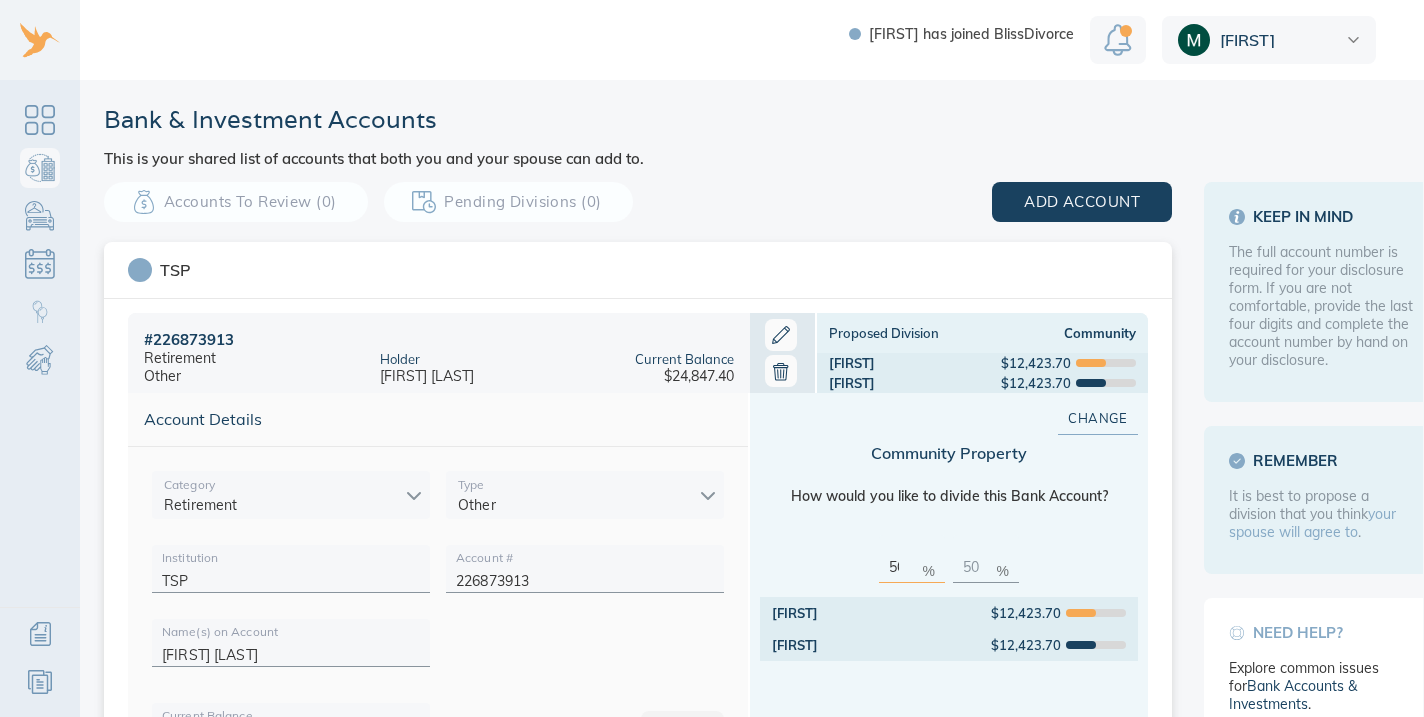 click on "Accounts to Review (0) Pending Divisions (0) add account" at bounding box center [638, 202] 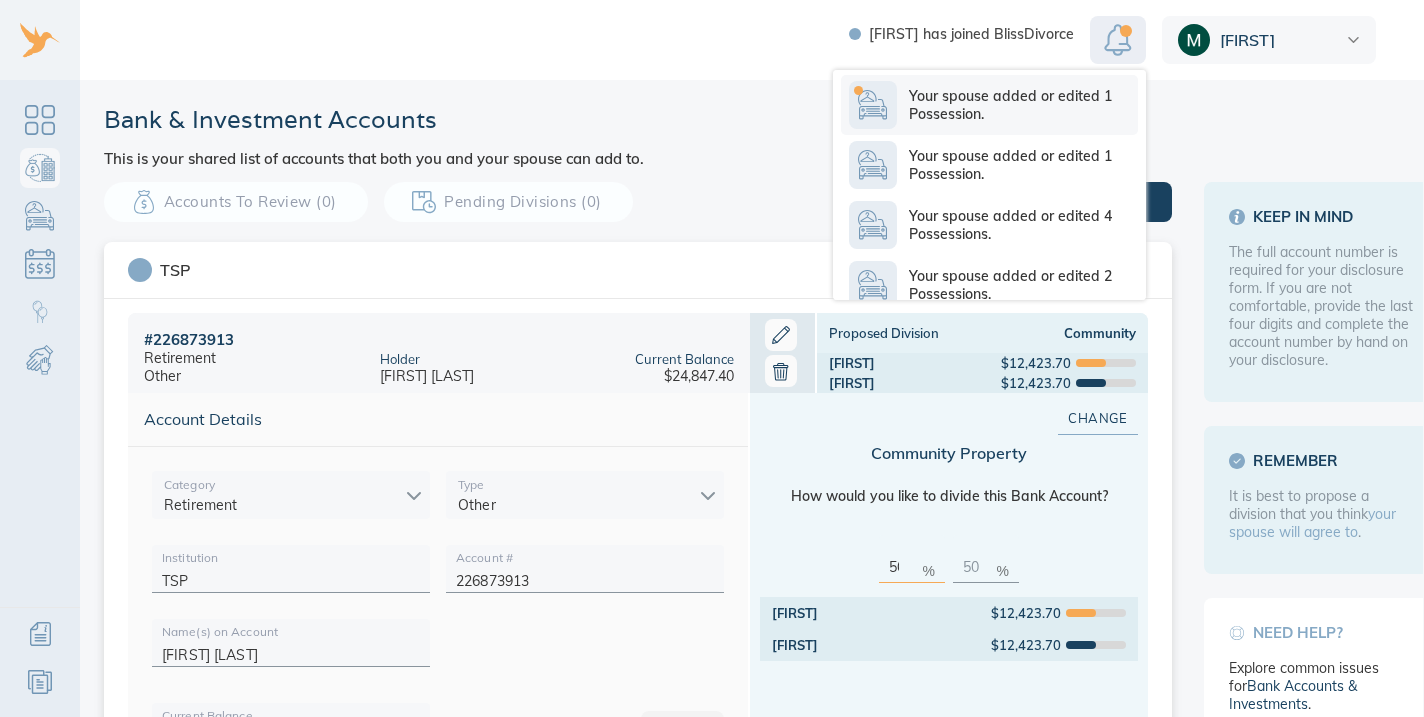 click on "Your spouse added or edited 1 Possession." at bounding box center (1023, 105) 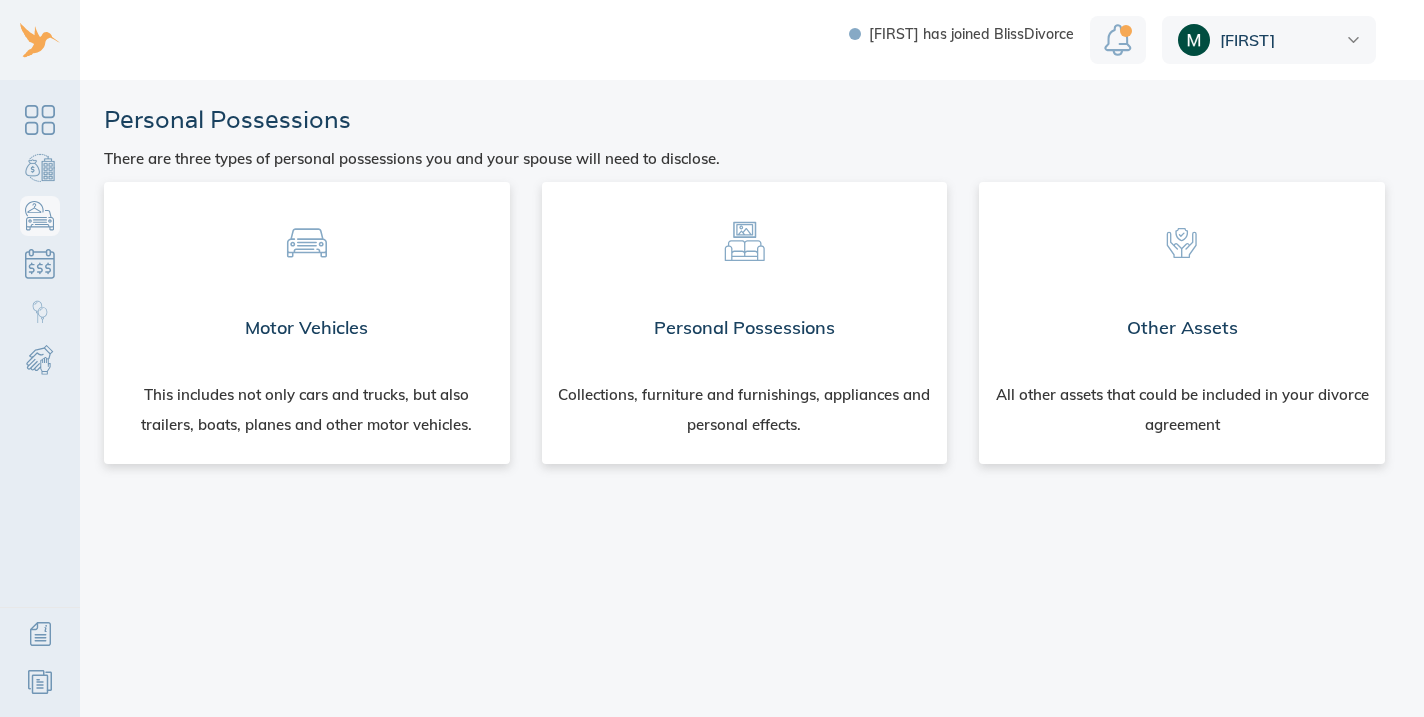 scroll, scrollTop: 0, scrollLeft: 0, axis: both 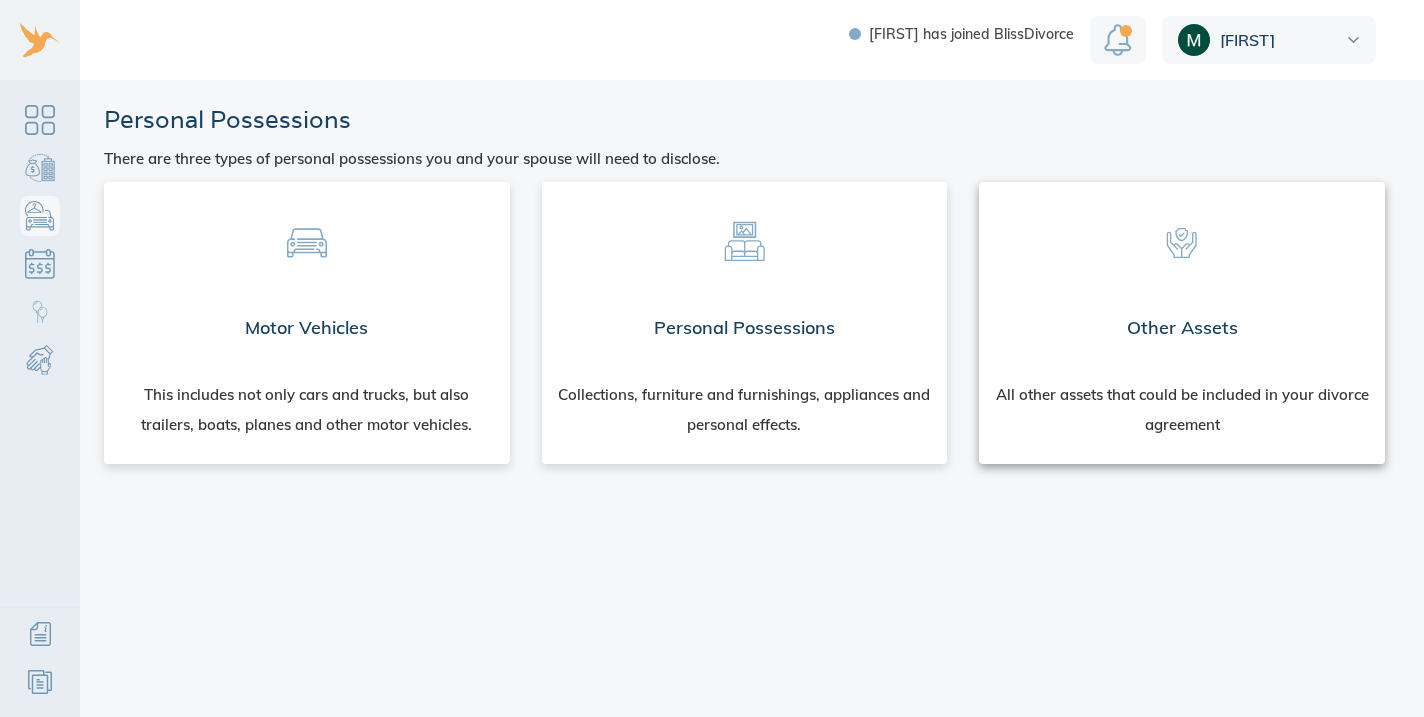 click on "Other Assets" at bounding box center [1182, 328] 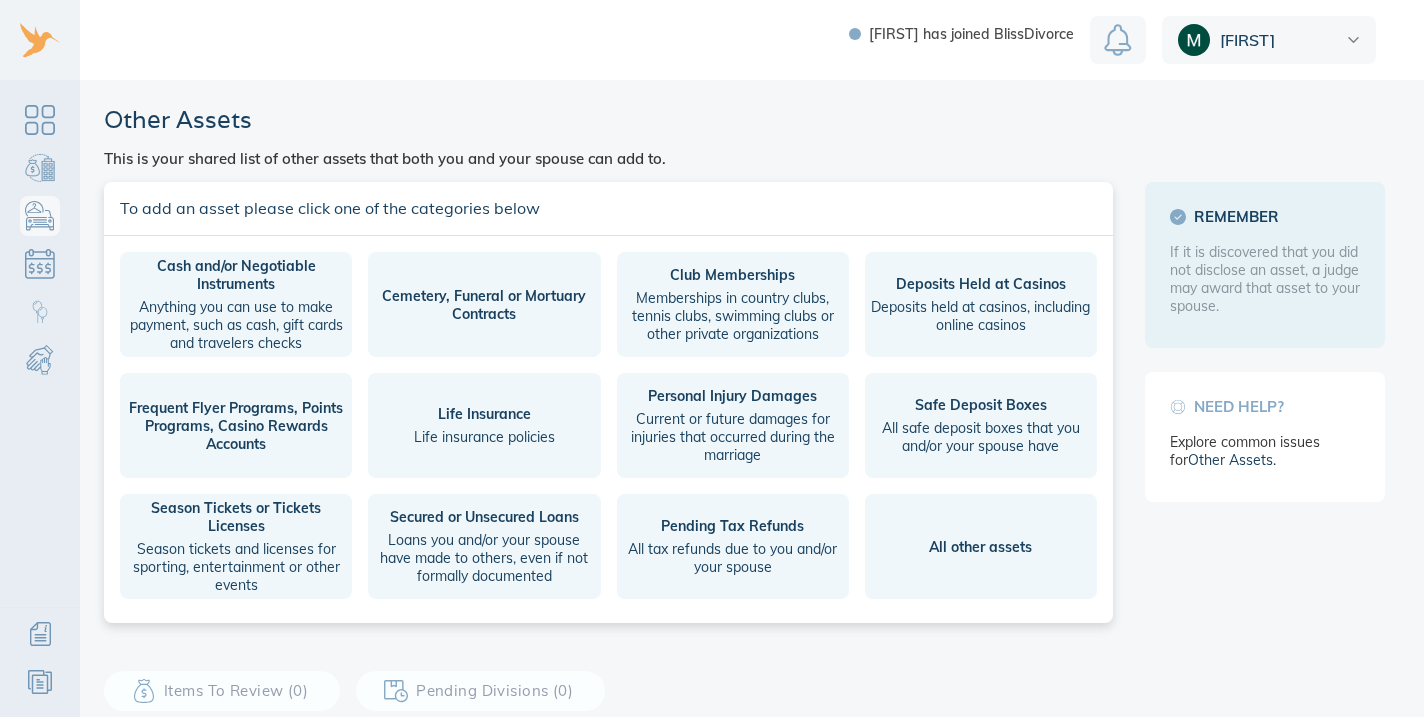 scroll, scrollTop: 0, scrollLeft: 0, axis: both 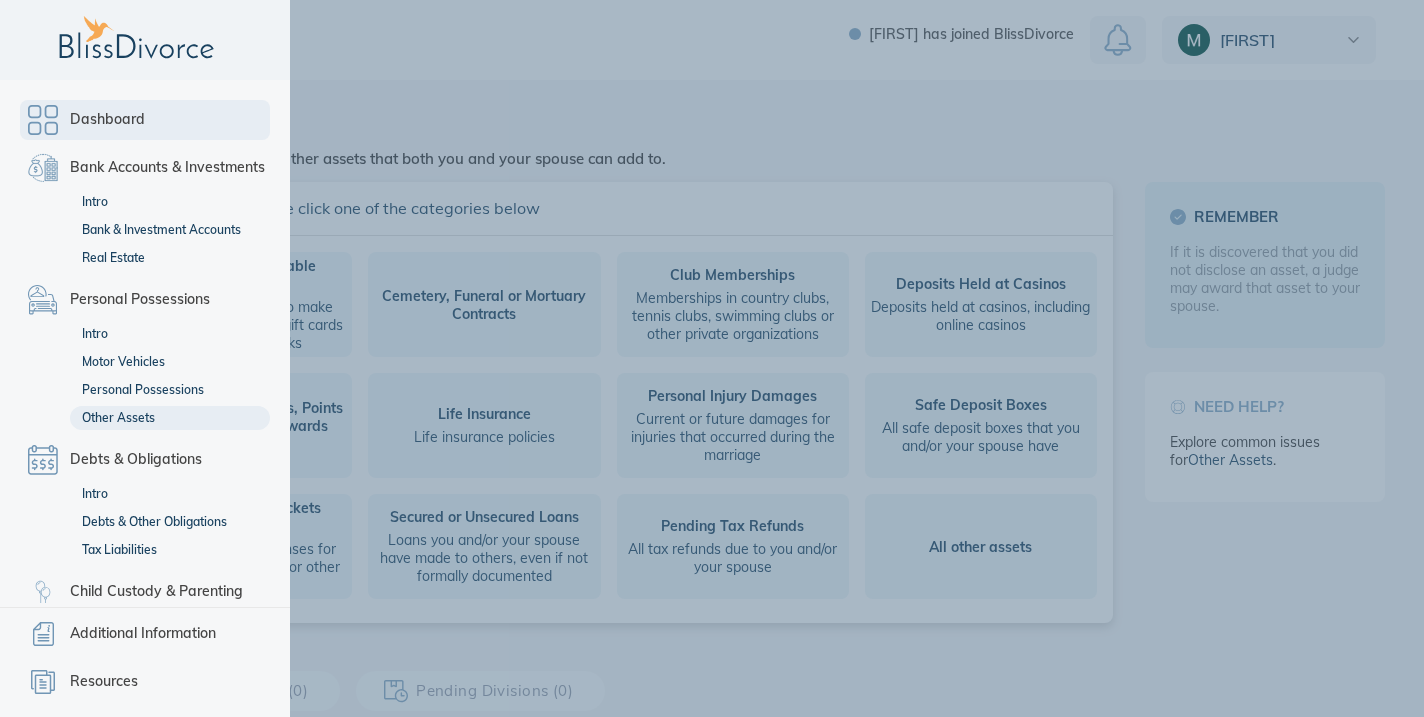 click on "Dashboard" at bounding box center (145, 120) 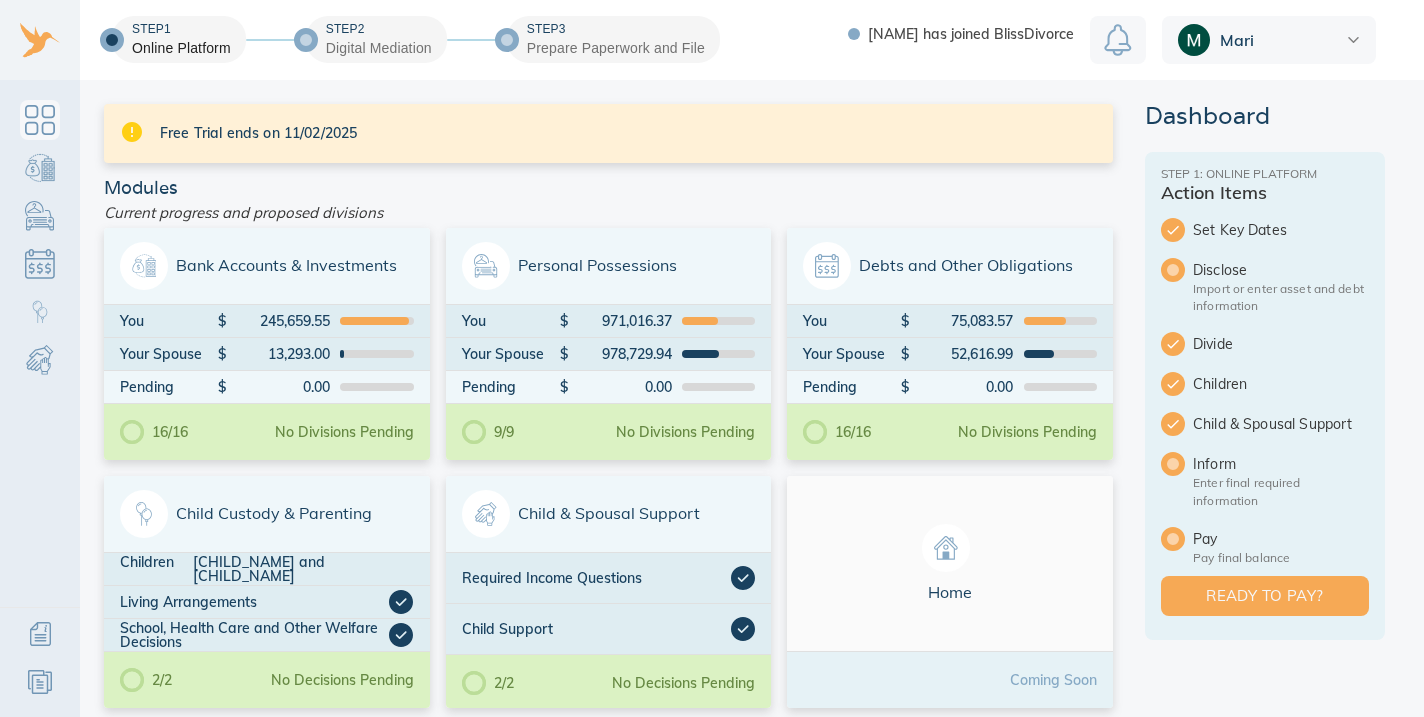 scroll, scrollTop: 0, scrollLeft: 0, axis: both 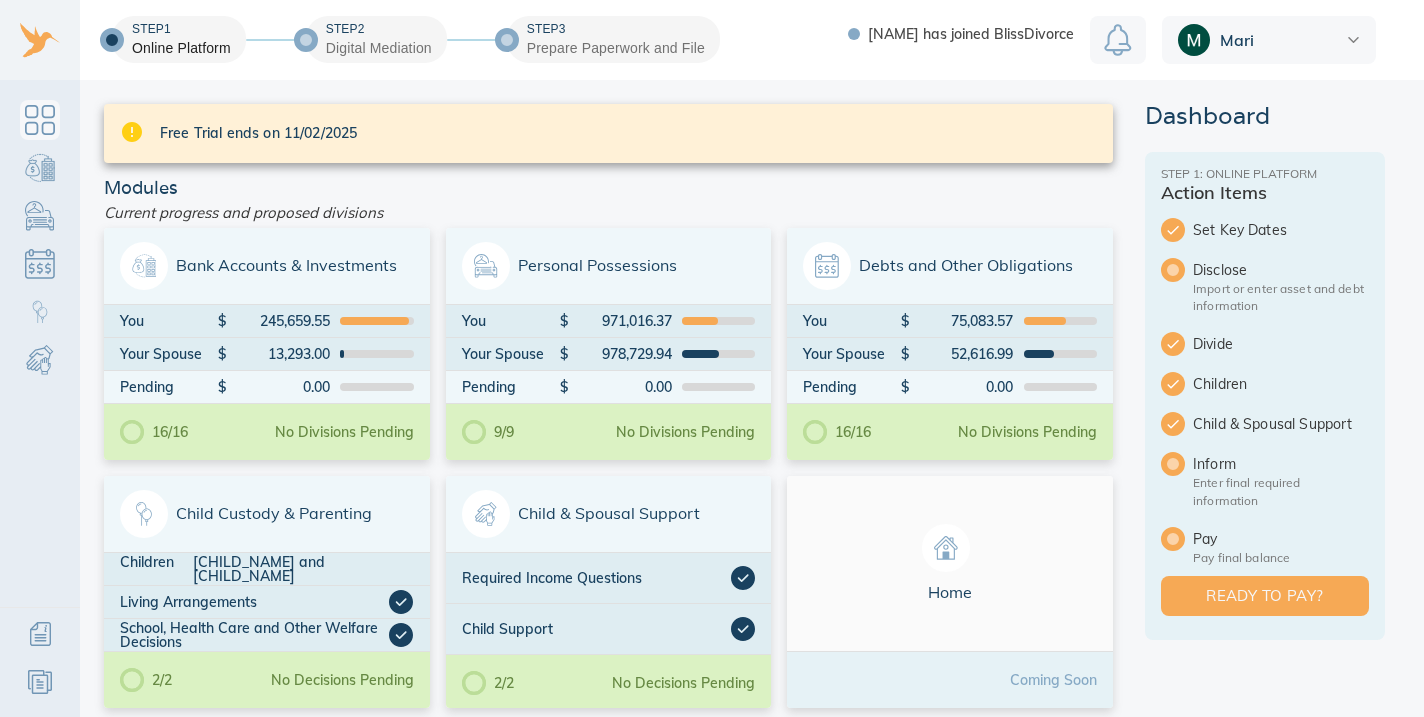 click on "Free Trial ends on 11/02/2025" at bounding box center [608, 133] 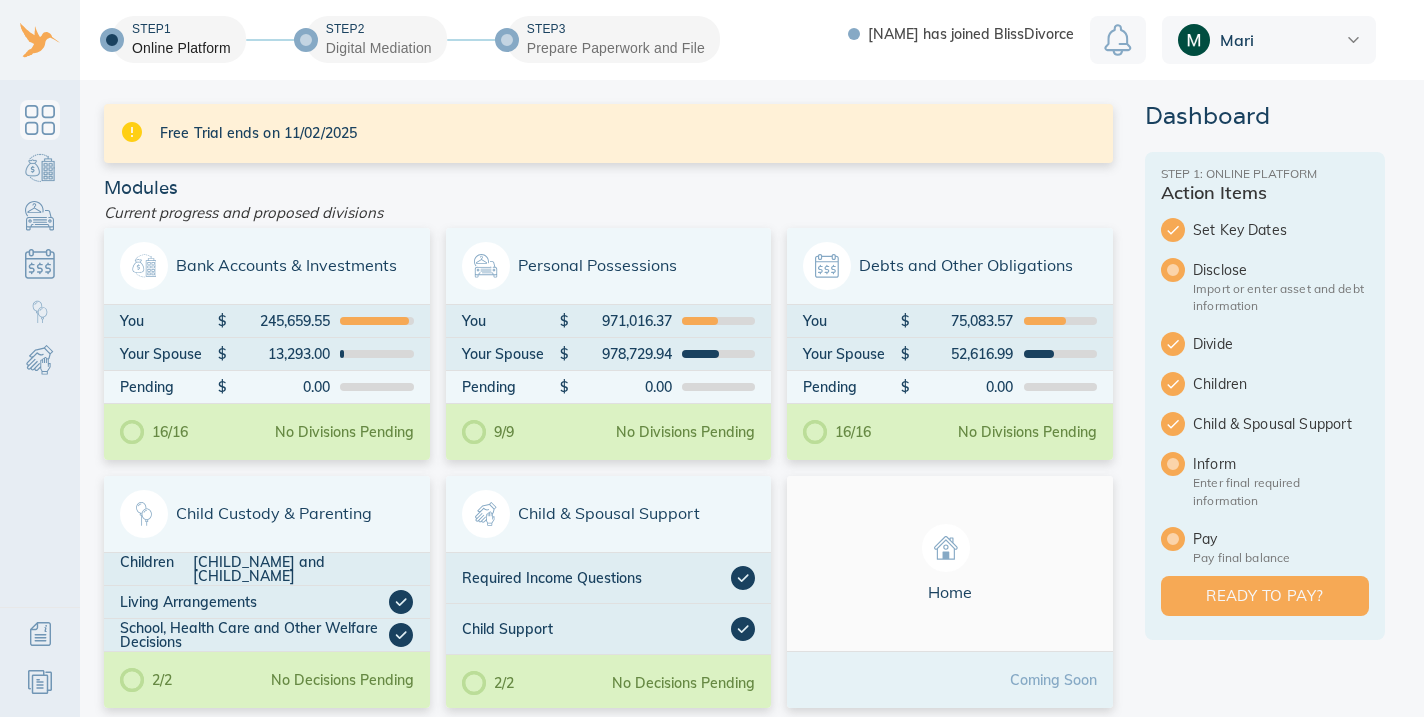 scroll, scrollTop: 0, scrollLeft: 0, axis: both 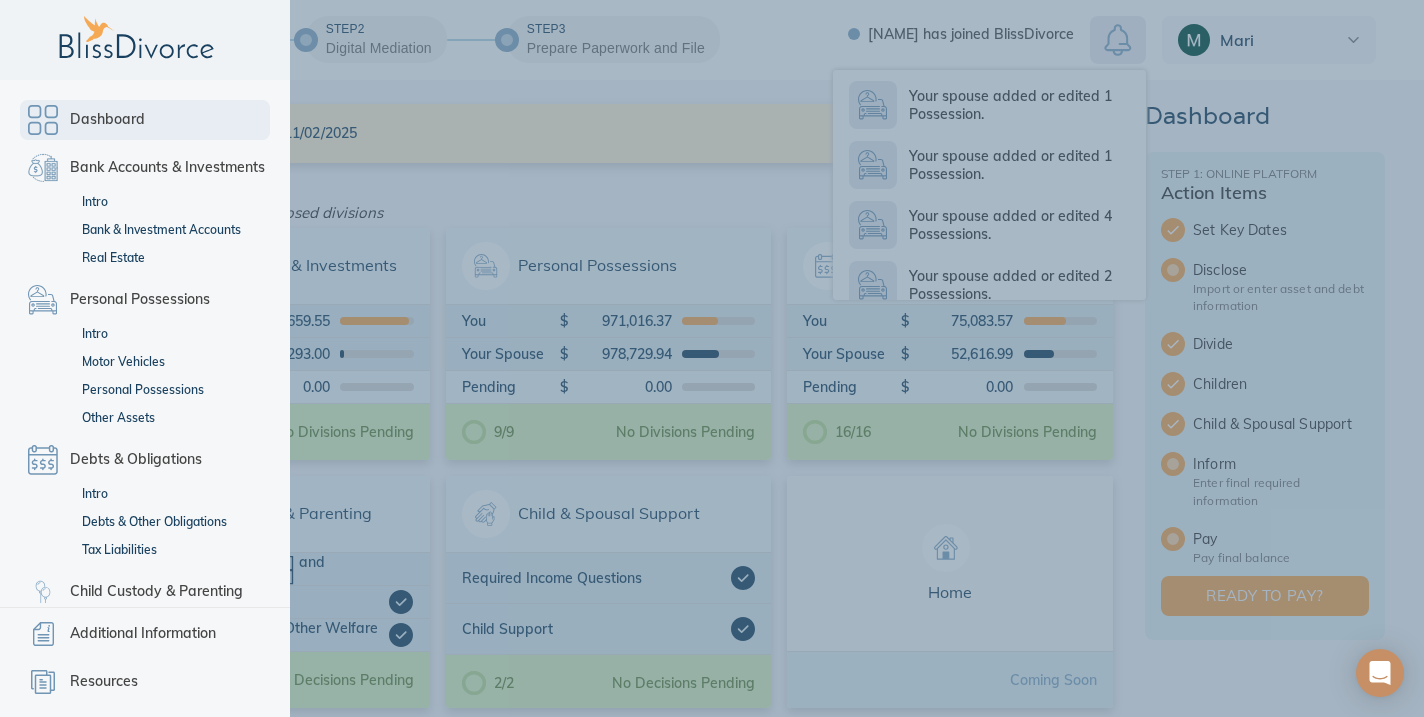 click on "Dashboard Bank Accounts & Investments Intro Bank & Investment Accounts Real Estate Personal Possessions Intro Motor Vehicles Personal Possessions Other Assets Debts & Obligations Intro Debts & Other Obligations Tax Liabilities Child Custody & Parenting Intro School, Health Care and Other Welfare Decisions Living Arrangements Child & Spousal Support Intro Child & Spousal Support" at bounding box center (145, 343) 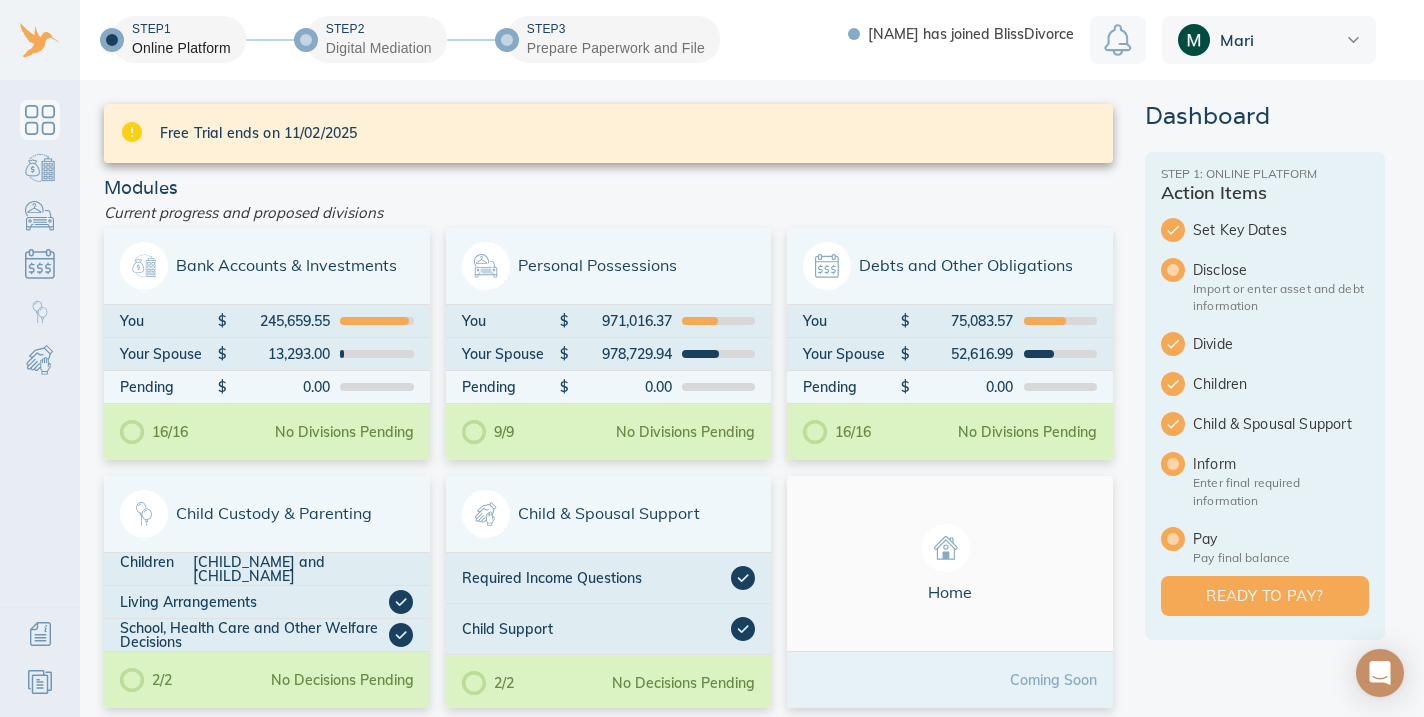 click on "Free Trial ends on 11/02/2025" at bounding box center [628, 133] 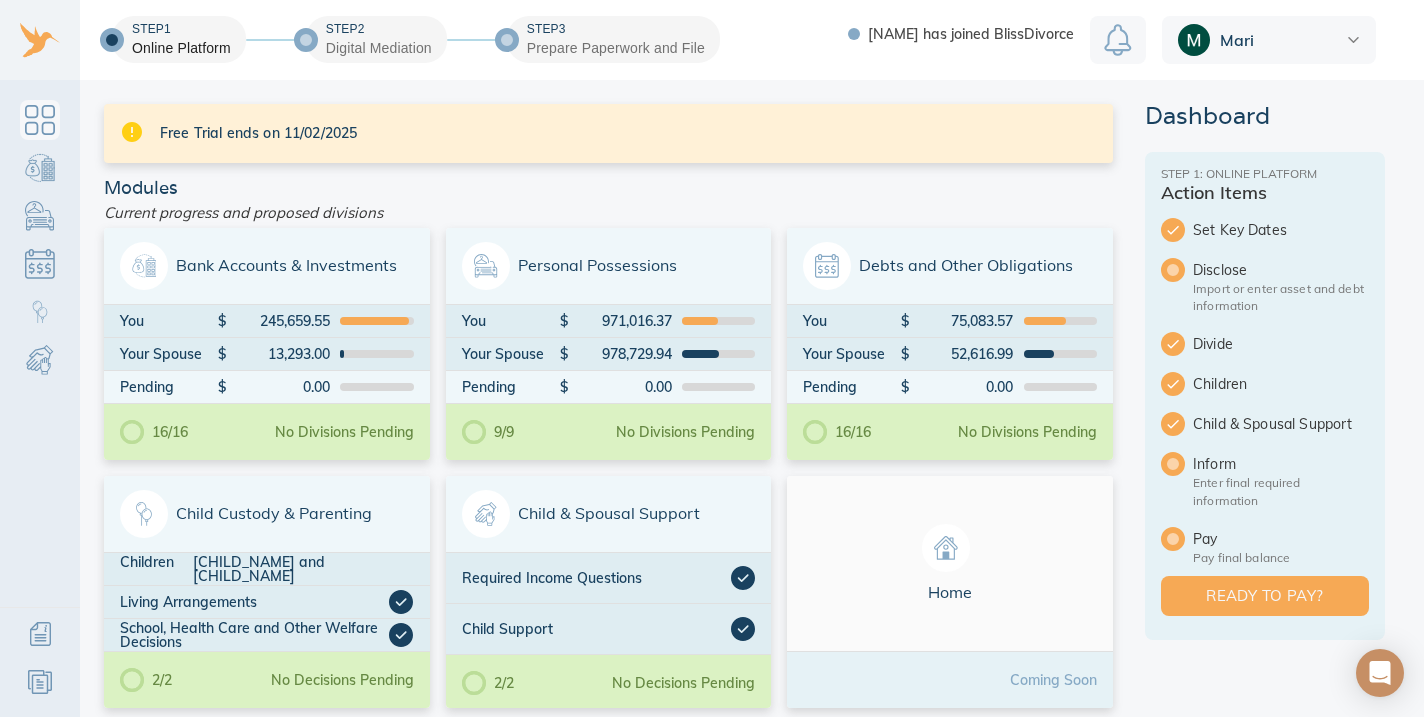 click on "Free Trial ends on 11/02/2025 Modules Current progress and proposed divisions Bank Accounts & Investments You $ 245,659.55 Your Spouse $ 13,293.00 Pending $ 0.00 16/16 No Divisions Pending Personal Possessions You $ 971,016.37 Your Spouse $ 978,729.94 Pending $ 0.00 9/9 No Divisions Pending Debts and Other Obligations You $ 75,083.57 Your Spouse $ 52,616.99 Pending $ 0.00 16/16 No Divisions Pending Child Custody & Parenting Children Lorelai  and Shari Living Arrangements School, Health Care and Other Welfare Decisions 2/2 No Decisions Pending Child & Spousal Support Required Income Questions Child Support 2/2 No Decisions Pending Home Coming Soon Key Dates These dates are important for division of assets and debts Date of Marriage 06/24/2008 Information from our Divorce Resource Center Date of Divorce Intent 06/29/2025 What is the "Date of Divorce Intent"? Other Issues Are there any other issues you would like addressed in your divorce agreement? Please provide as many details as you can Attach Document Save" at bounding box center [751, 908] 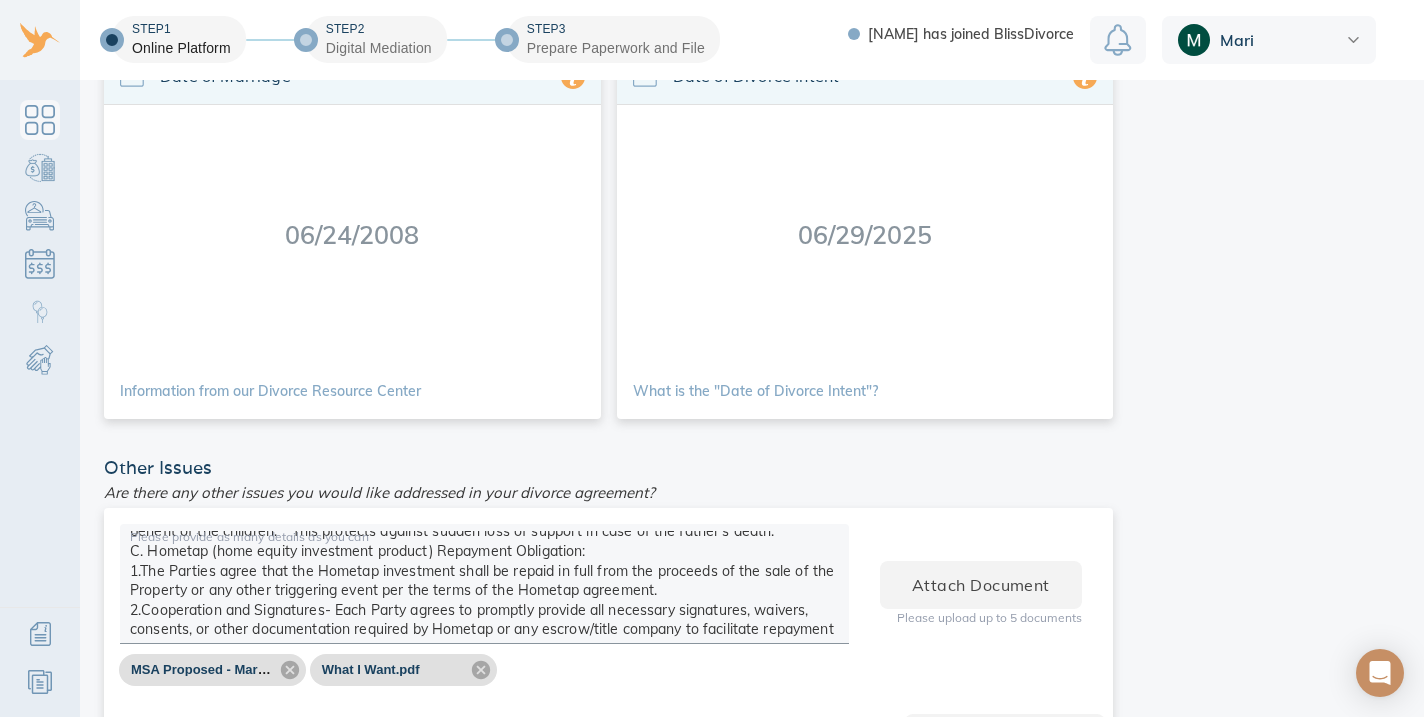 scroll, scrollTop: 750, scrollLeft: 0, axis: vertical 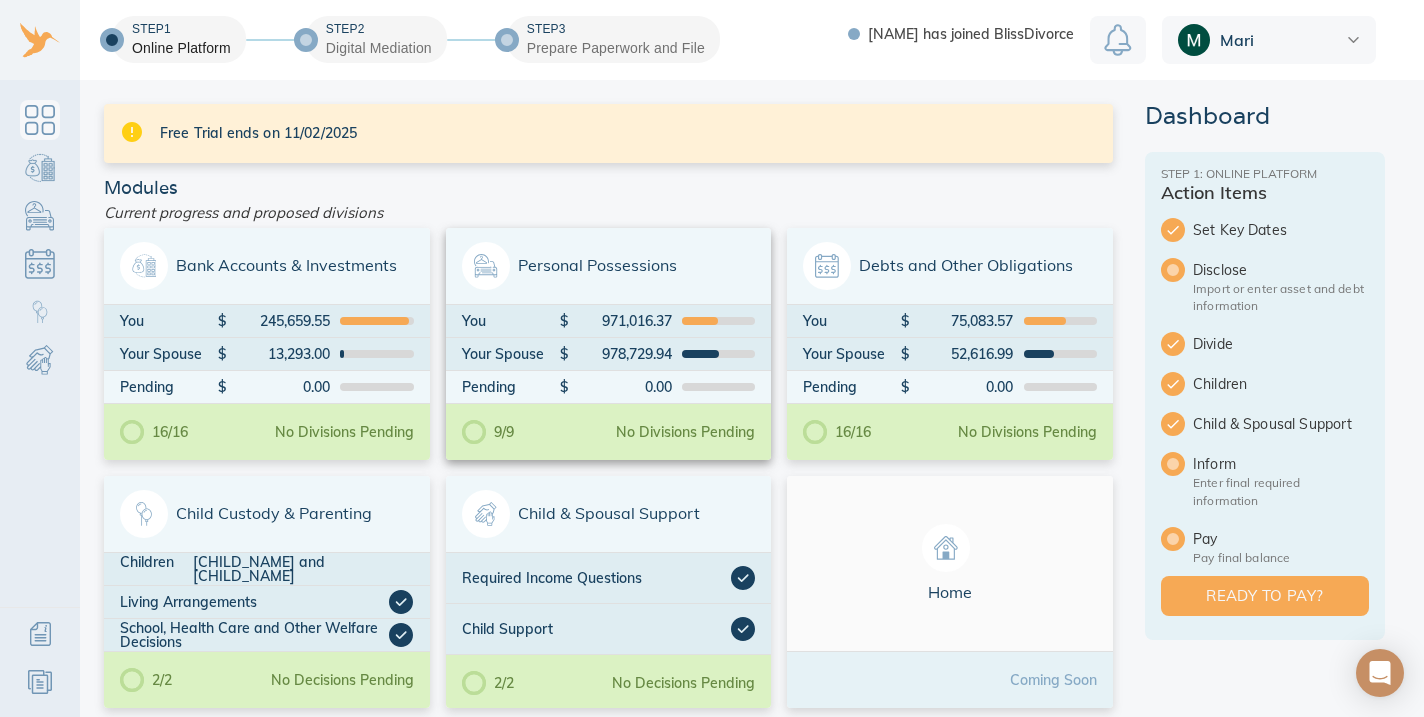 click on "Your Spouse $ 978,729.94" at bounding box center [609, 354] 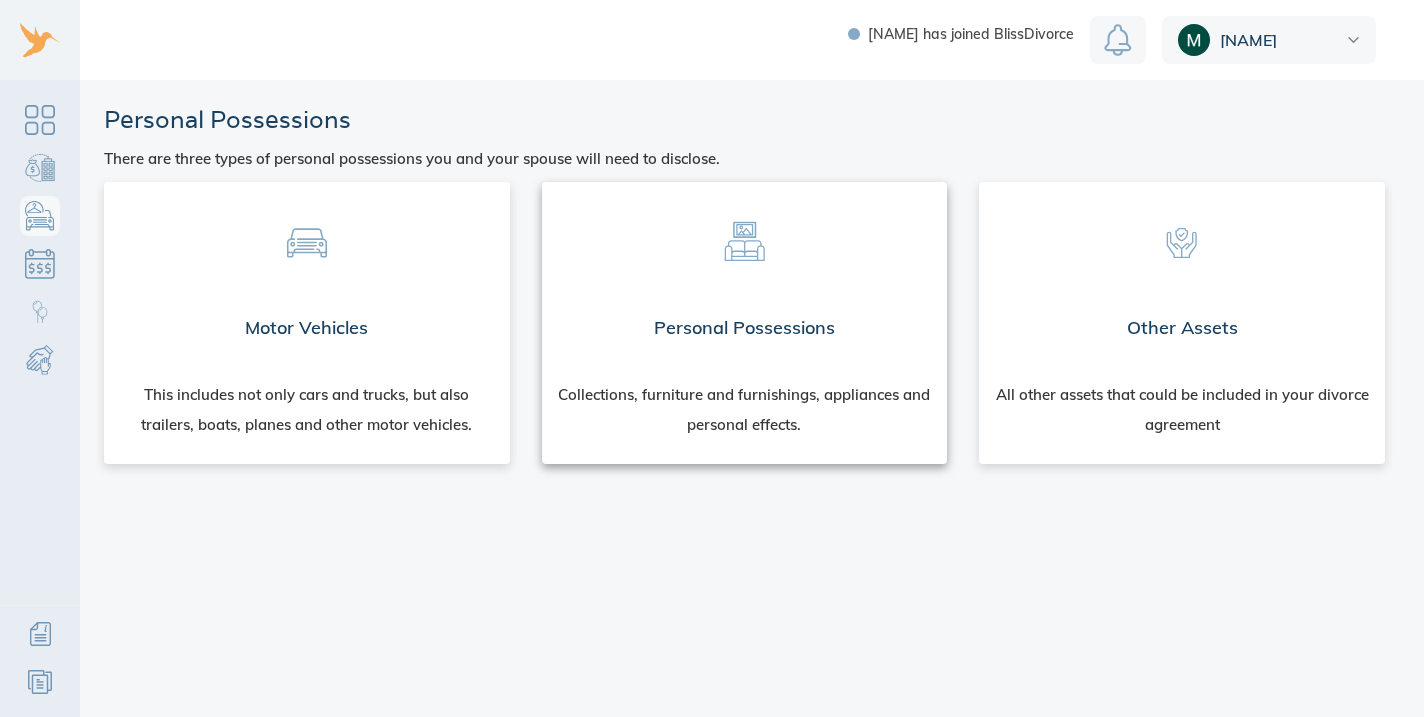 scroll, scrollTop: 0, scrollLeft: 0, axis: both 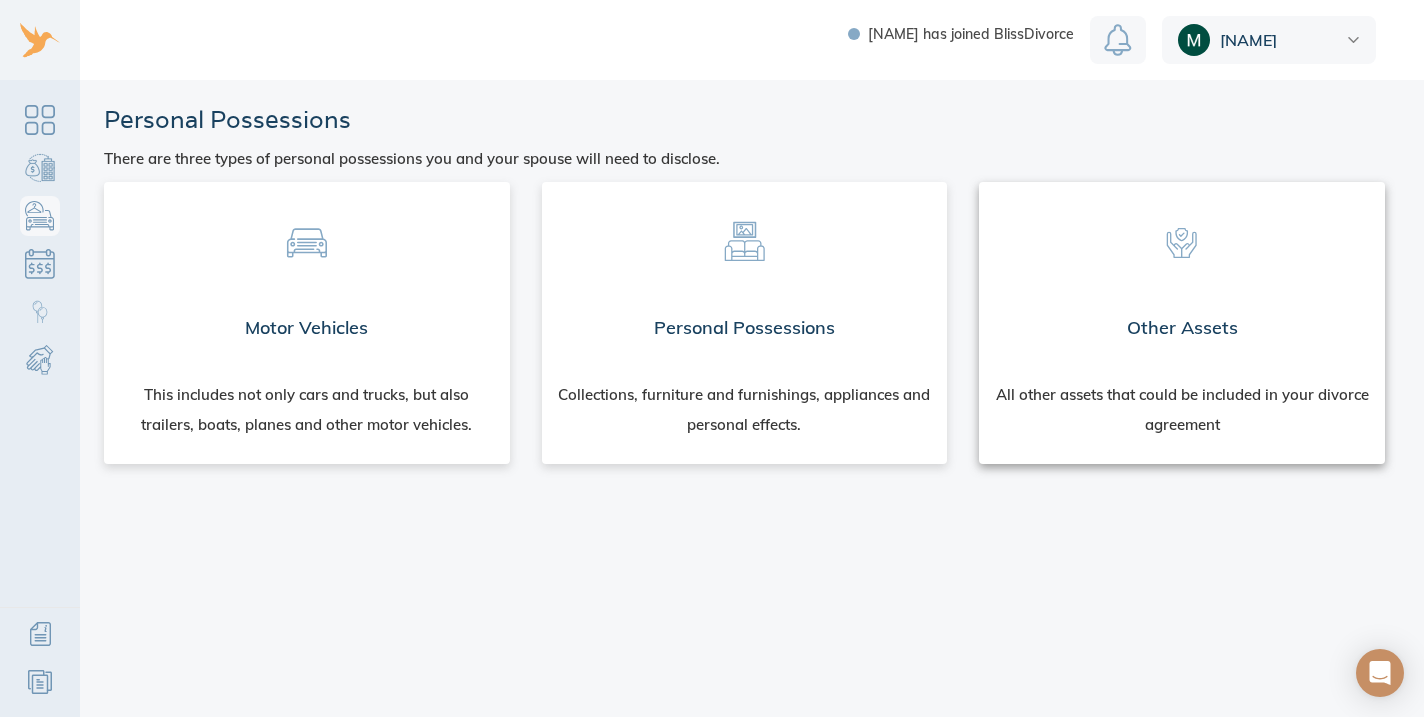 click on "Other Assets" at bounding box center (1182, 328) 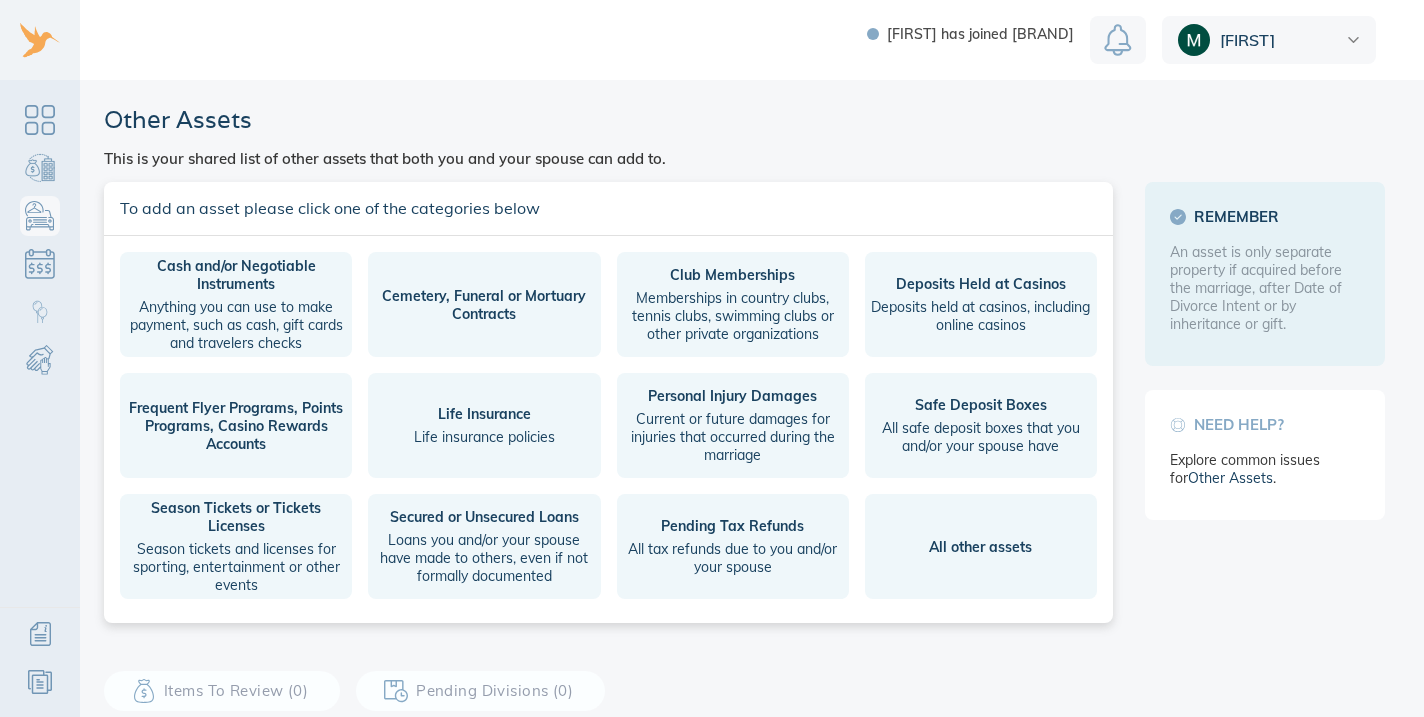 scroll, scrollTop: 0, scrollLeft: 0, axis: both 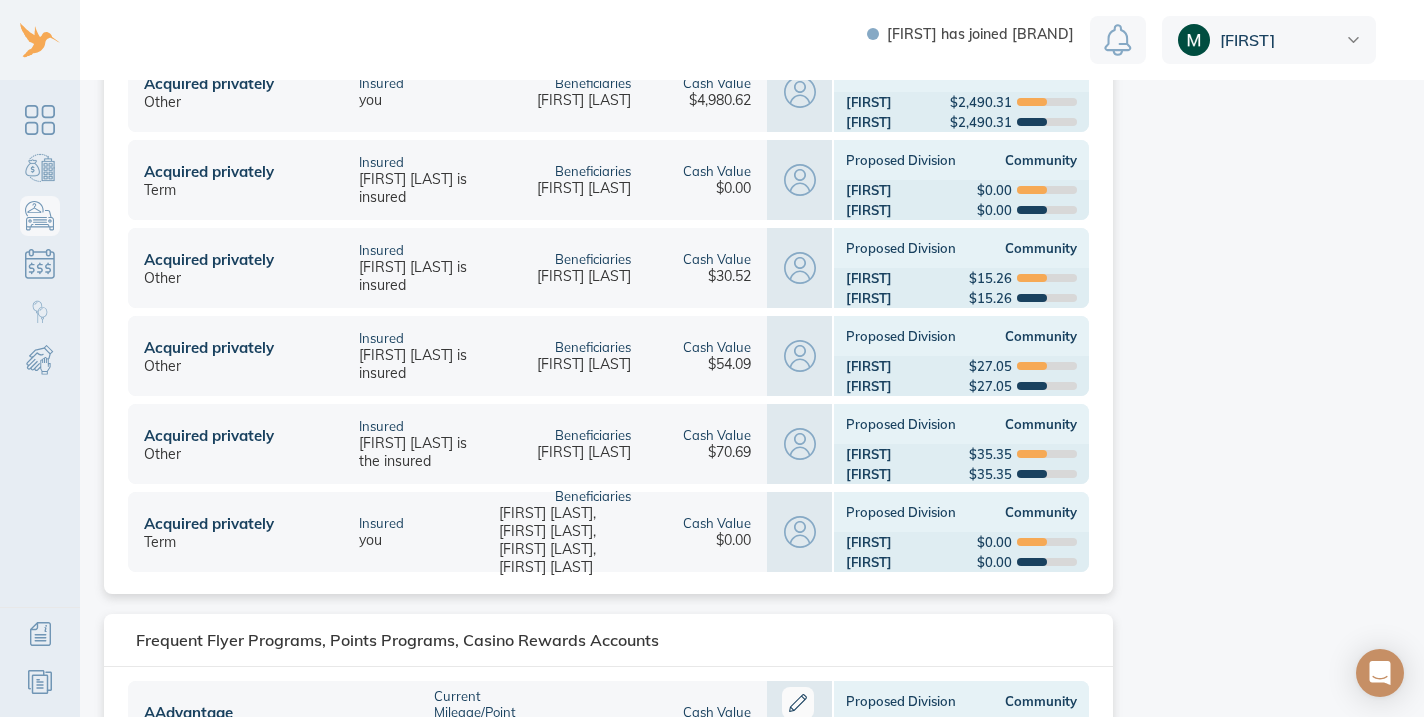 click on "Cash Value $4,980.62" at bounding box center [707, 92] 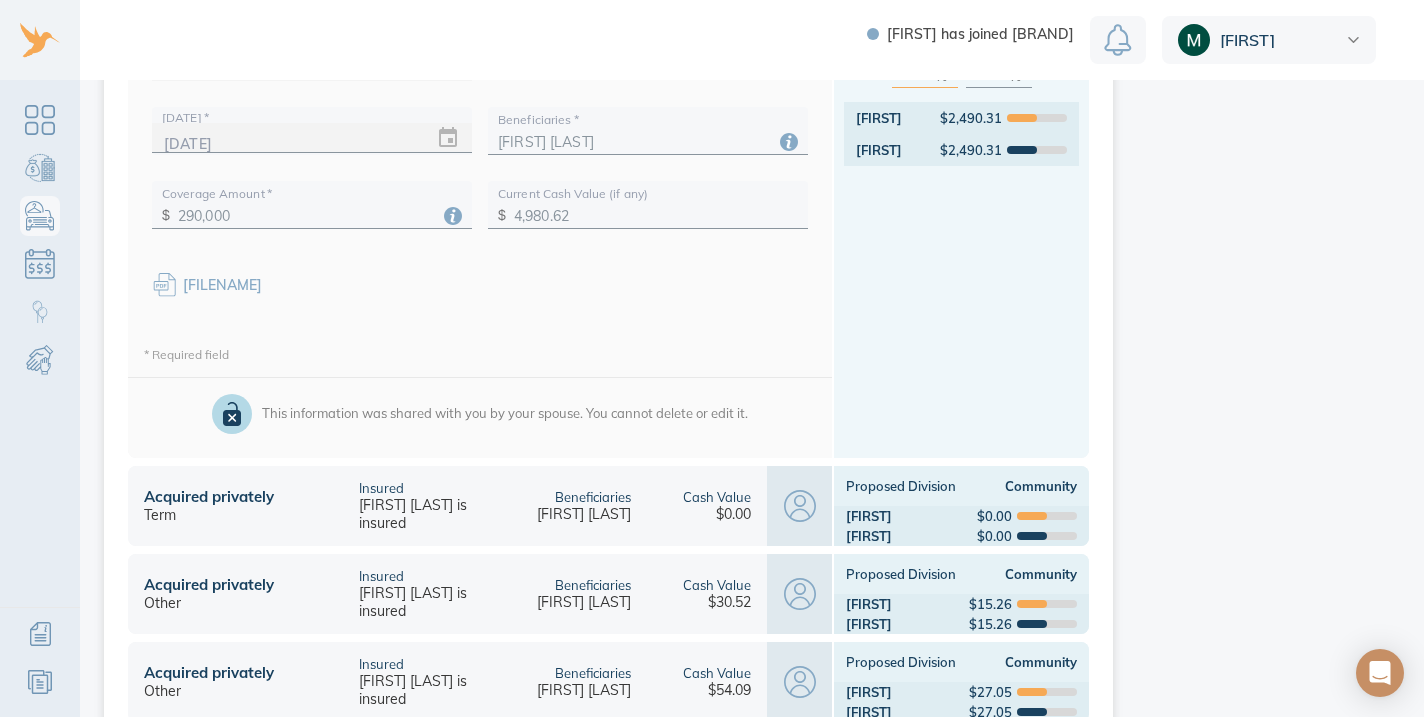 scroll, scrollTop: 1009, scrollLeft: 0, axis: vertical 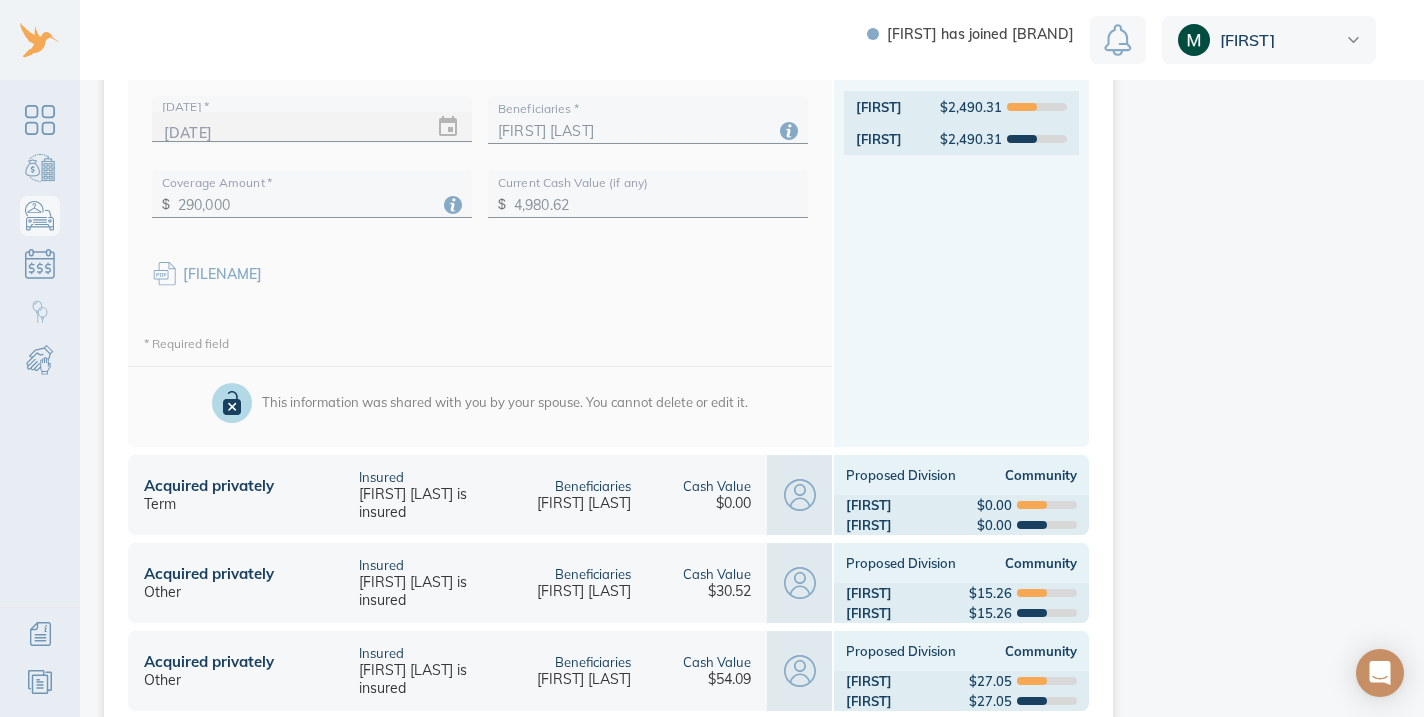 click on "Beneficiaries Mari Lingad" at bounding box center [565, 495] 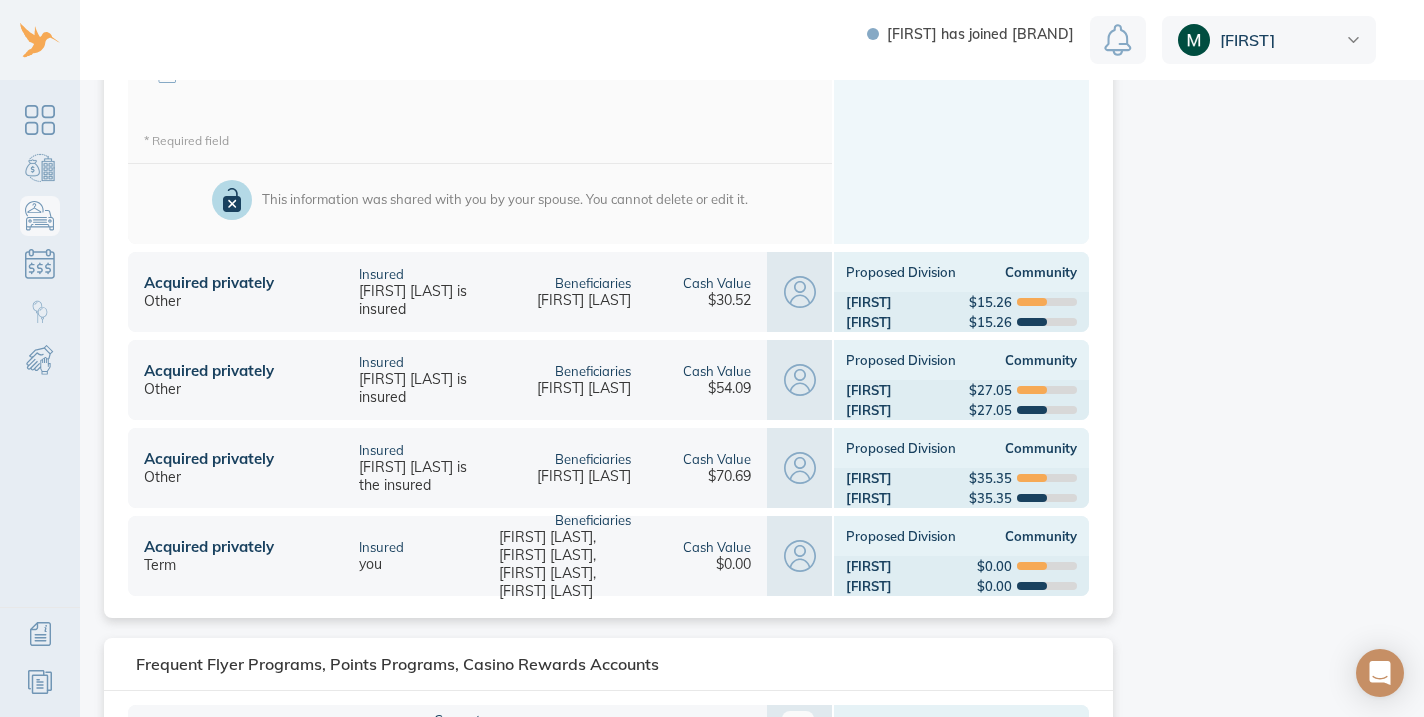 scroll, scrollTop: 1306, scrollLeft: 0, axis: vertical 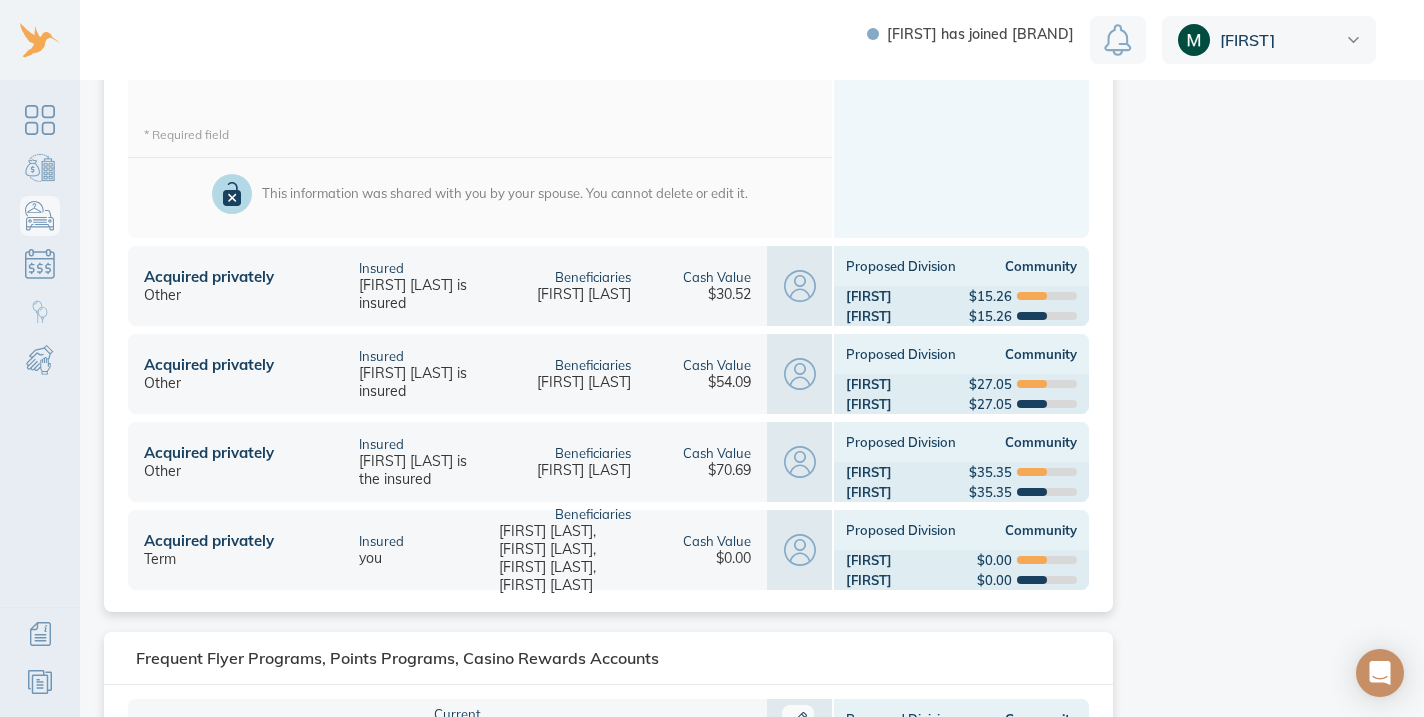 click on "Beneficiaries Mari Lingad" at bounding box center (565, 286) 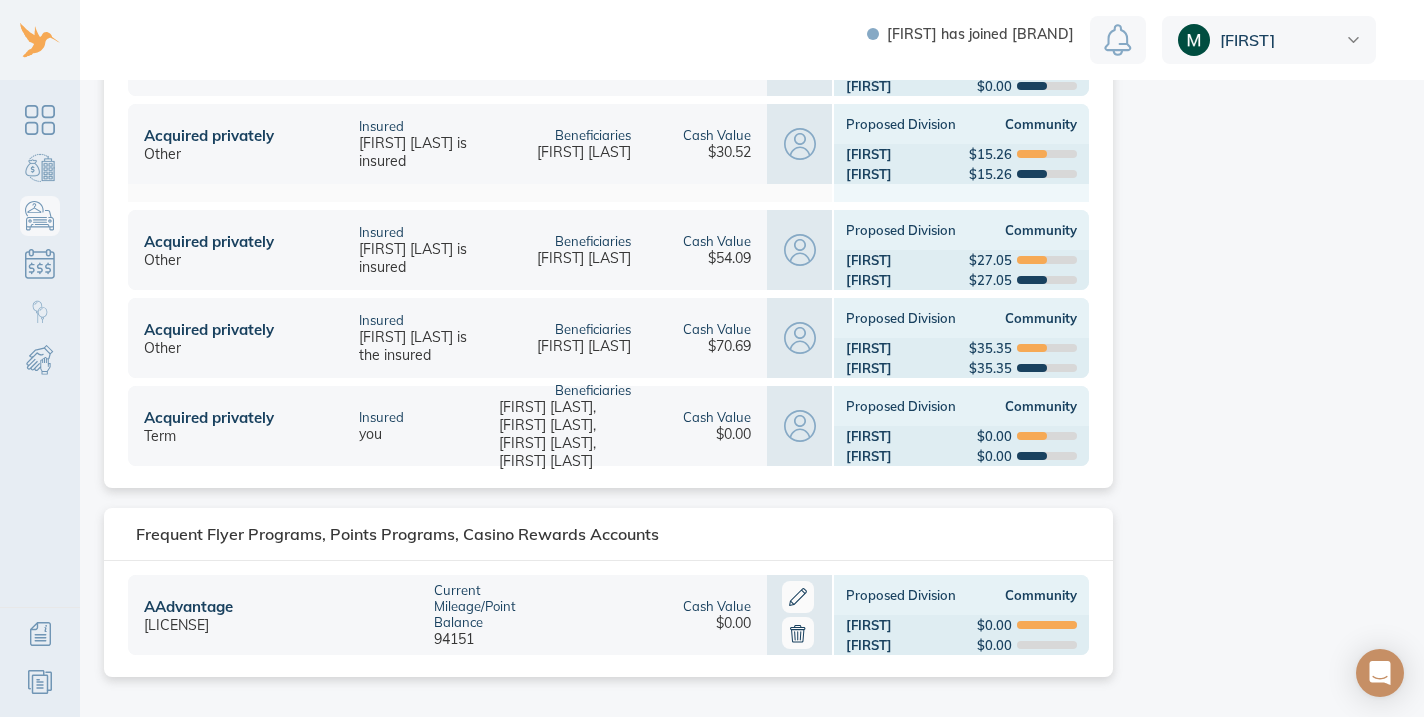 scroll, scrollTop: 870, scrollLeft: 0, axis: vertical 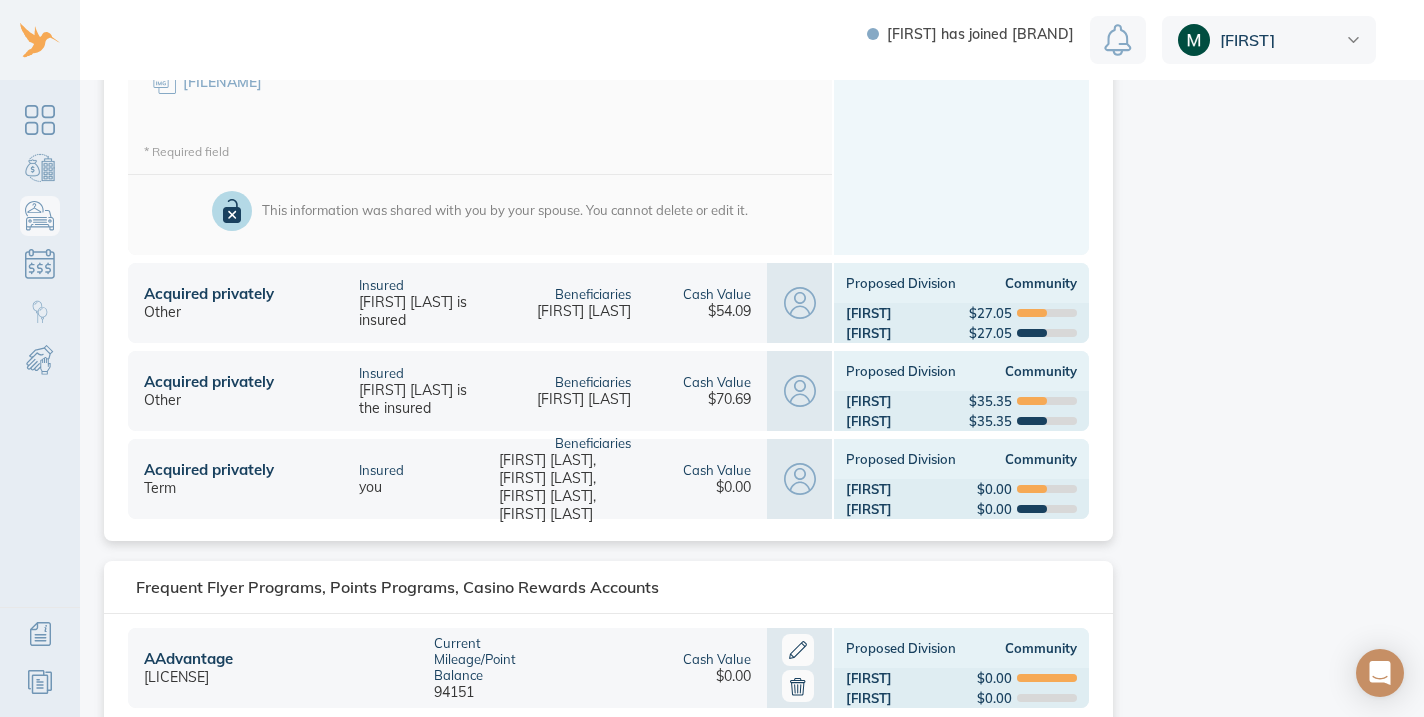 click on "Beneficiaries Mari Lingad" at bounding box center [565, 303] 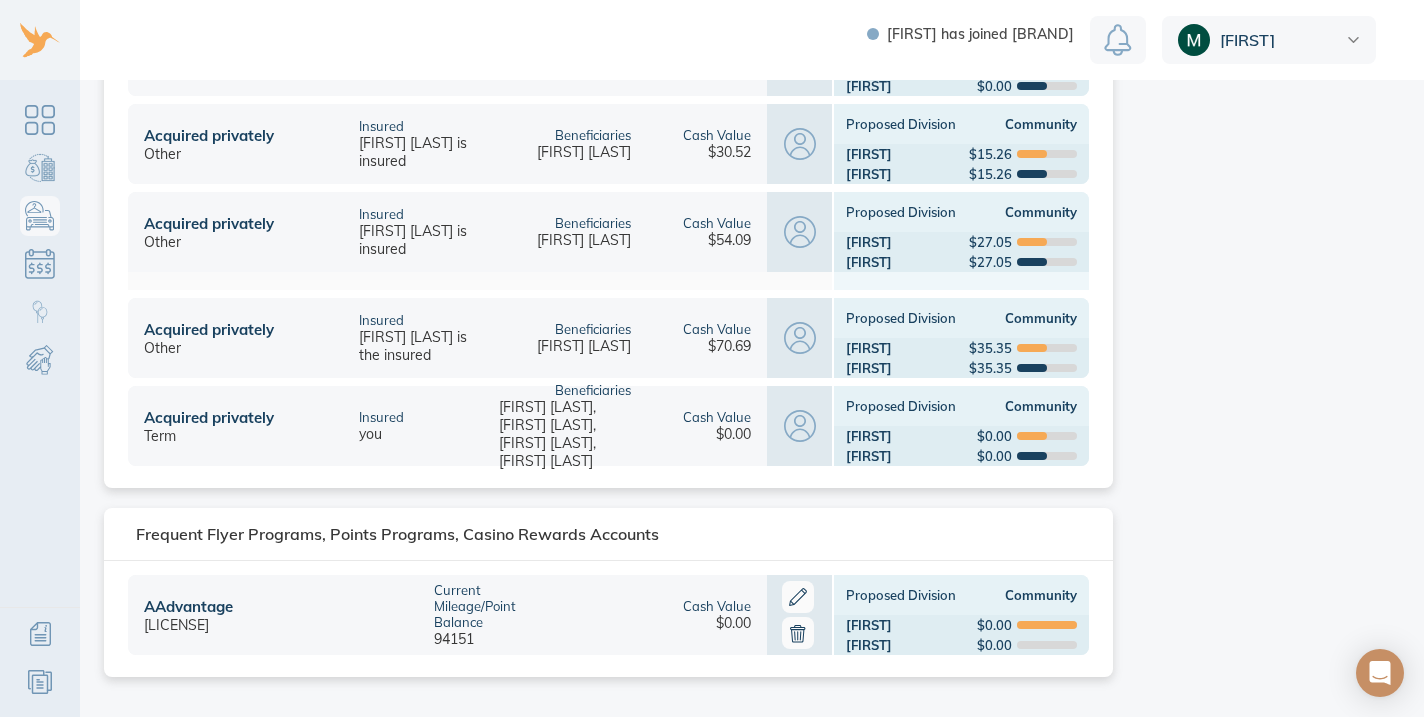 scroll, scrollTop: 870, scrollLeft: 0, axis: vertical 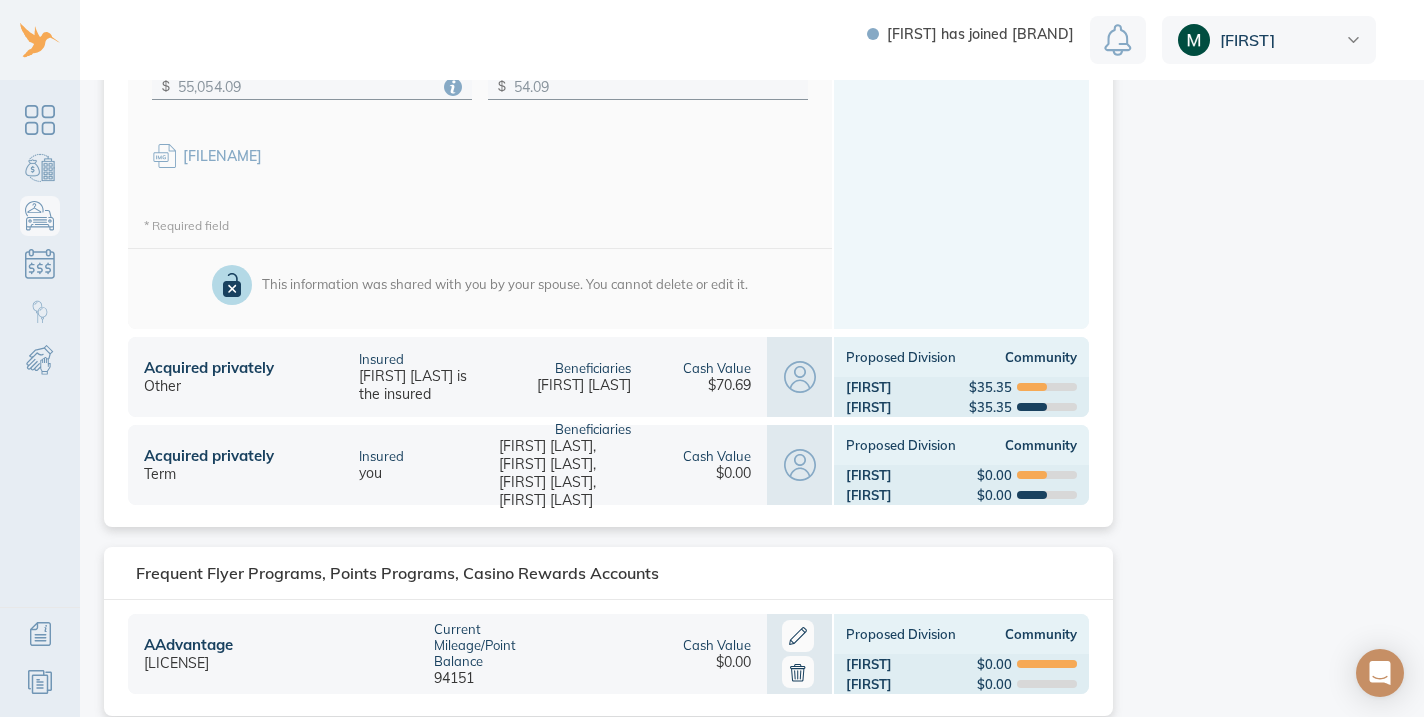 click on "Mari Lingad" at bounding box center (584, 385) 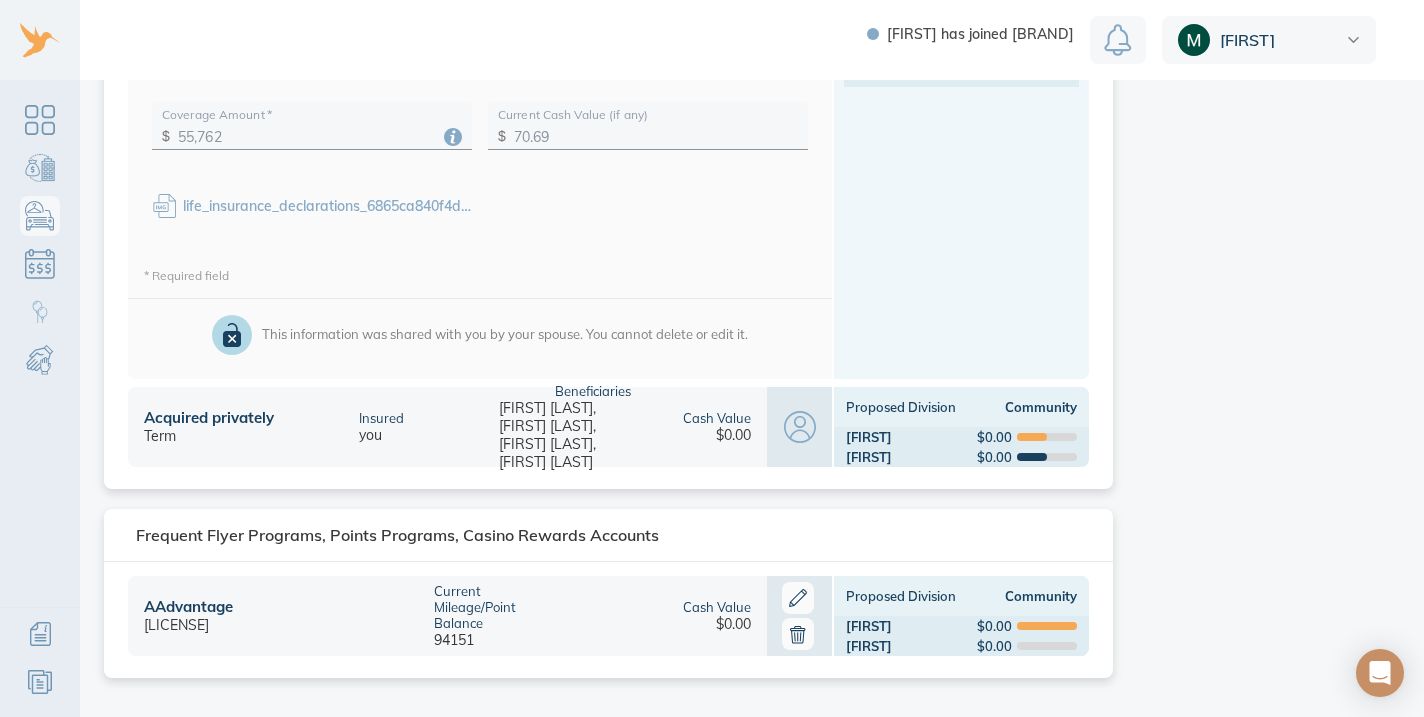 click on "Dawn Lingad, Zoe Lingad, Lorelai Lingad, Shari Lingad" at bounding box center [565, 435] 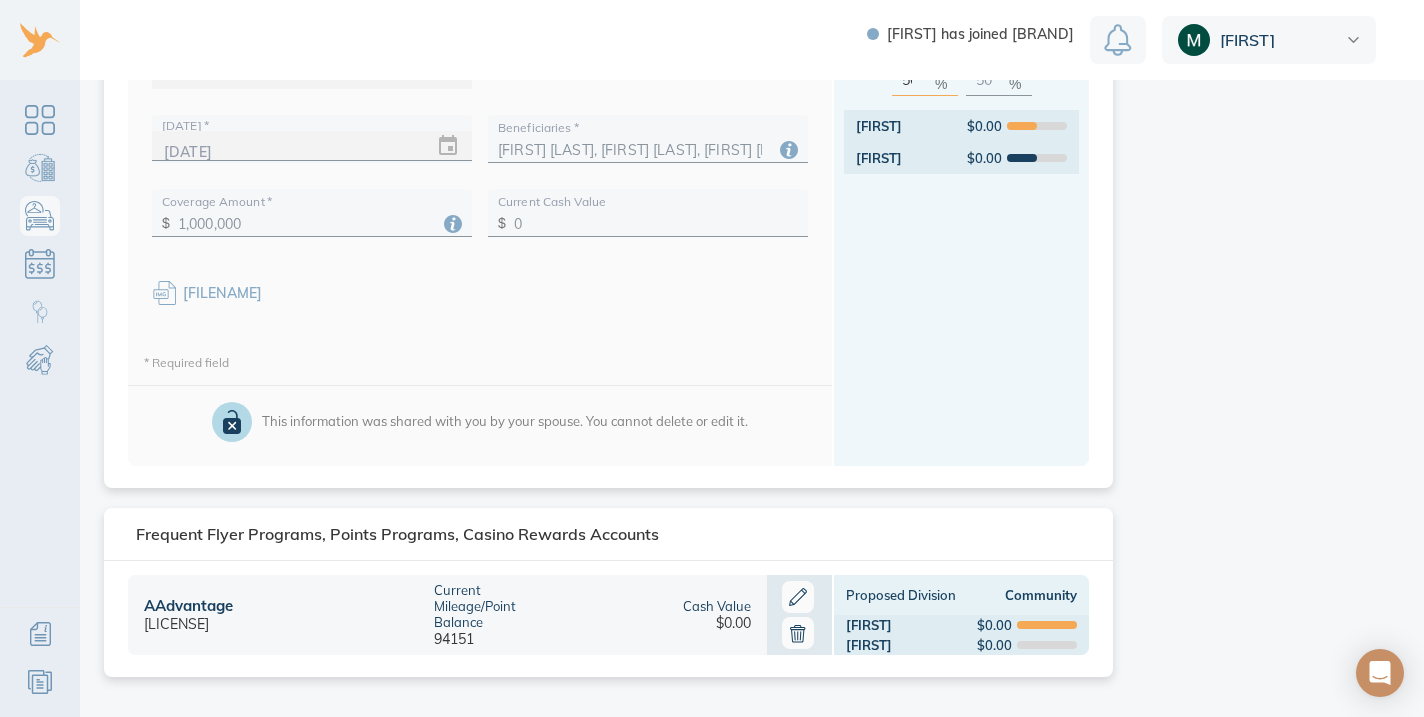 scroll, scrollTop: 1429, scrollLeft: 0, axis: vertical 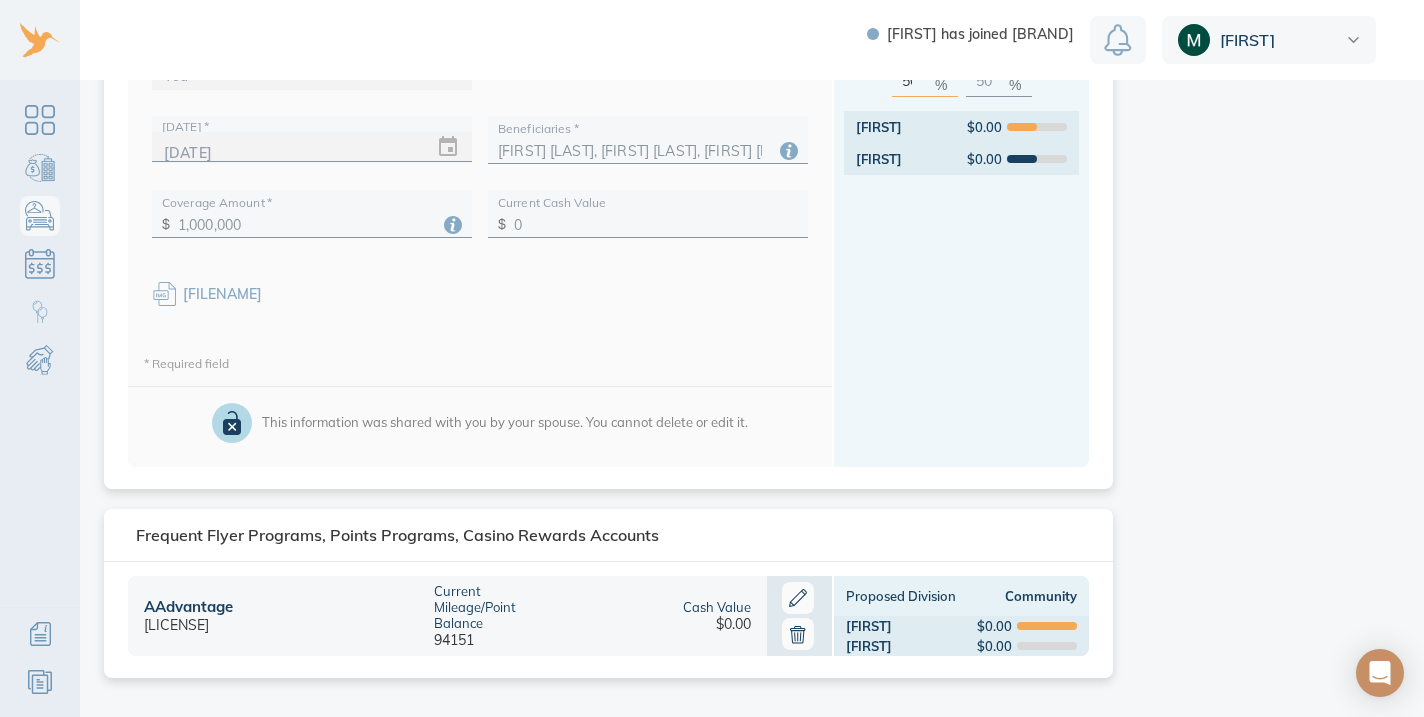 click on "Current Mileage/Point Balance 94151" at bounding box center (498, 616) 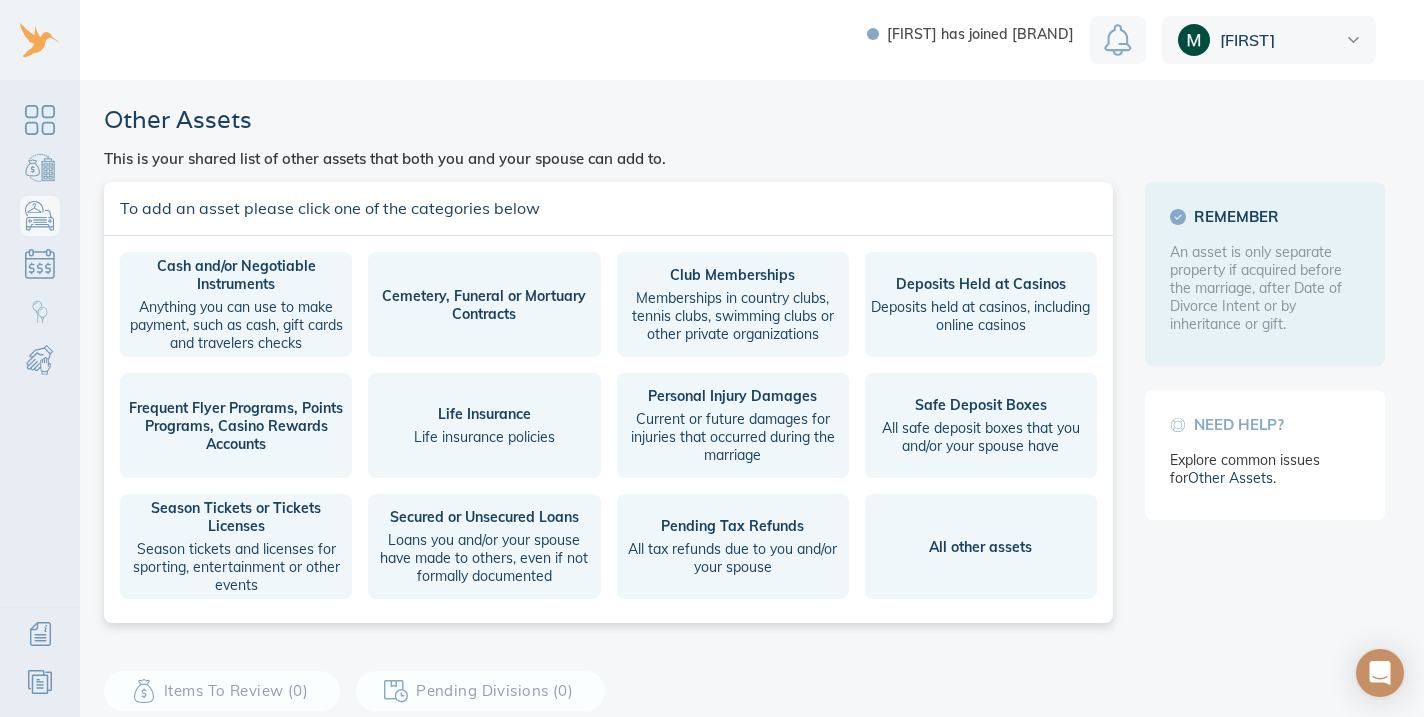 scroll, scrollTop: 0, scrollLeft: 0, axis: both 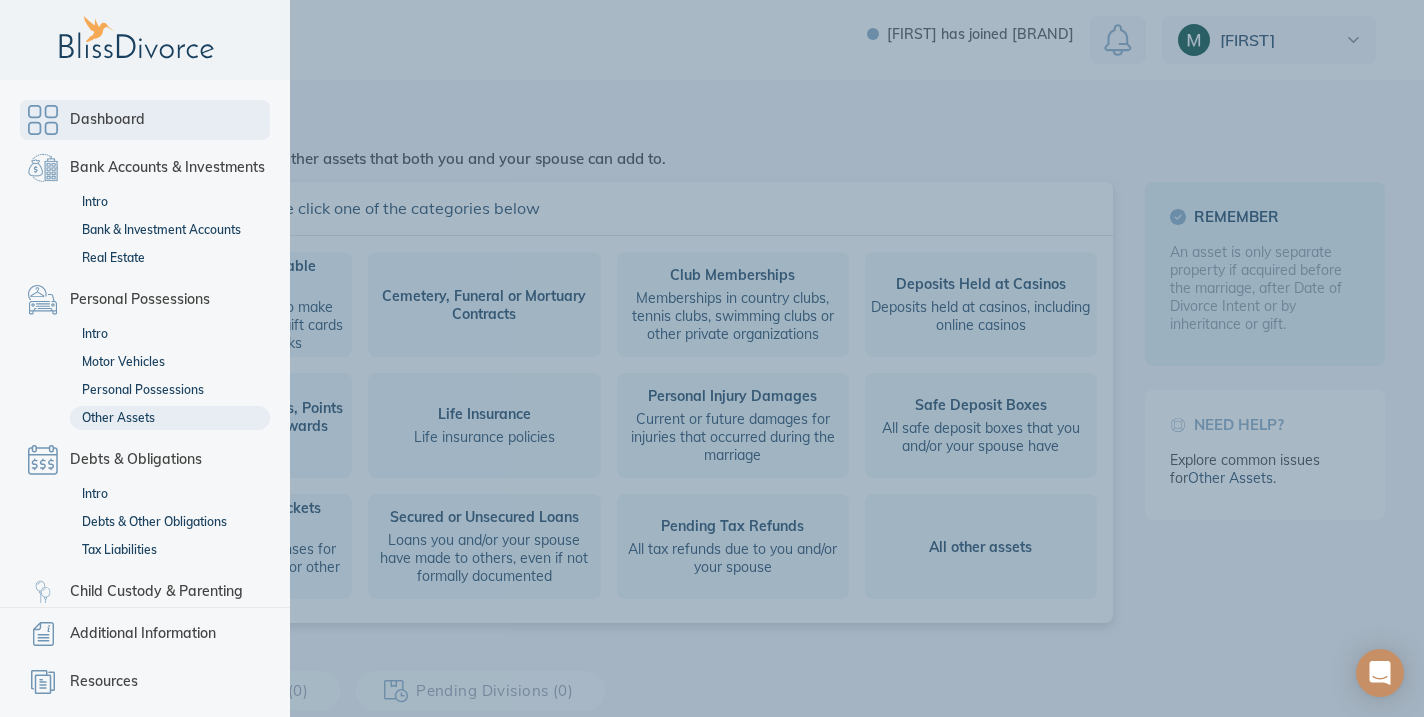 click on "Dashboard" at bounding box center [145, 120] 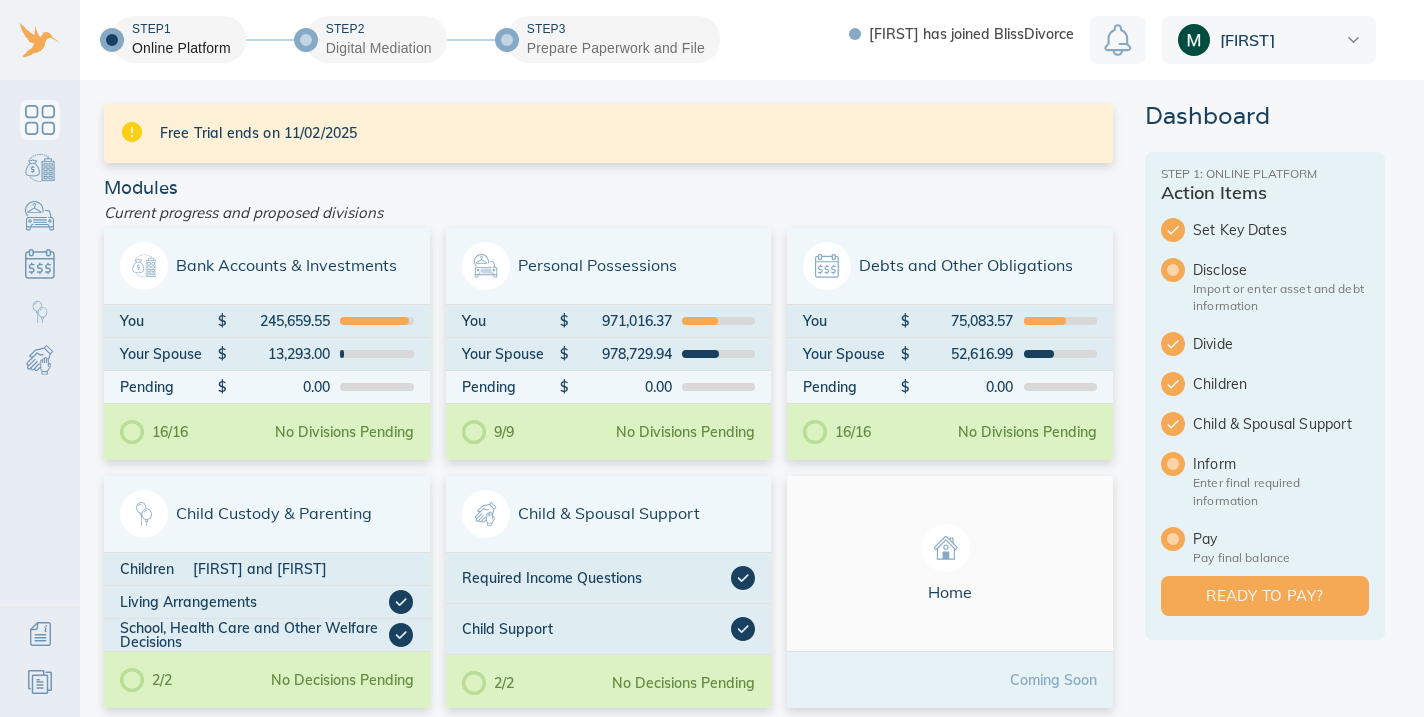 scroll, scrollTop: 0, scrollLeft: 0, axis: both 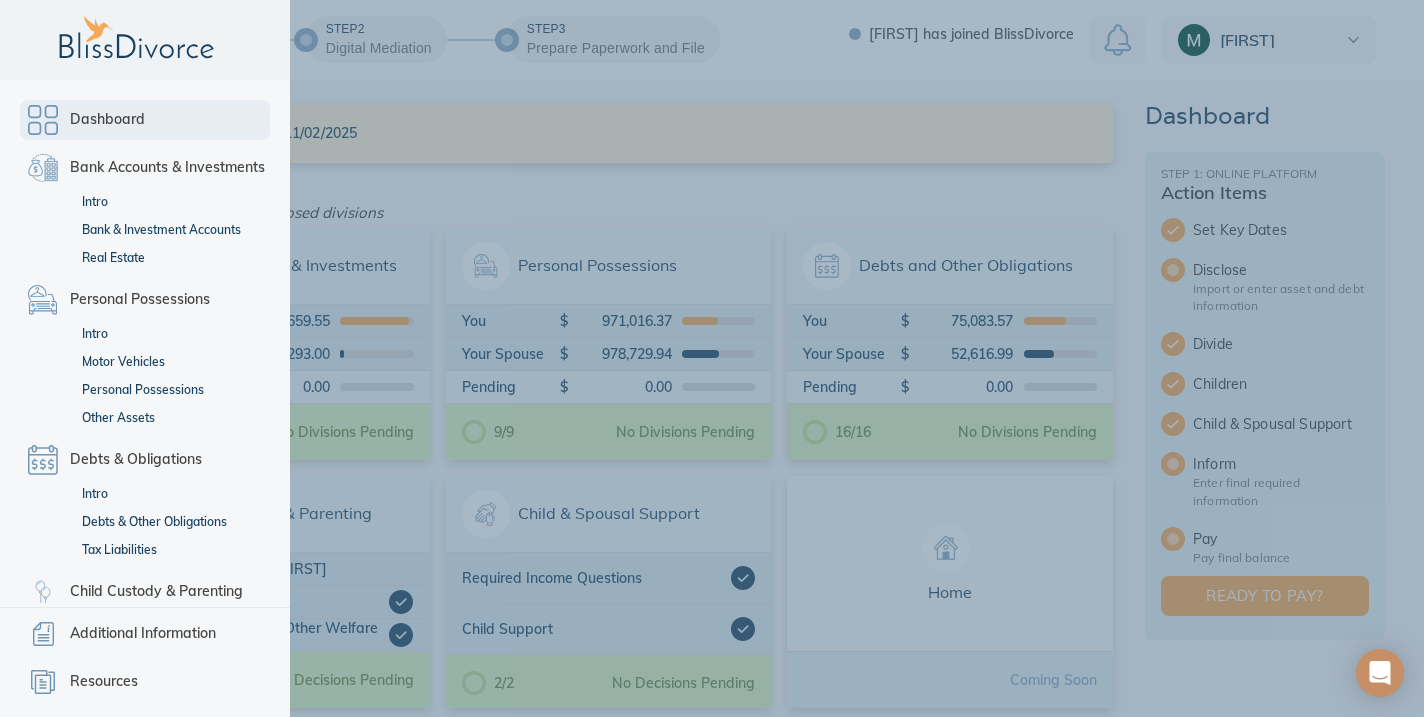 click on "Dashboard" at bounding box center (107, 120) 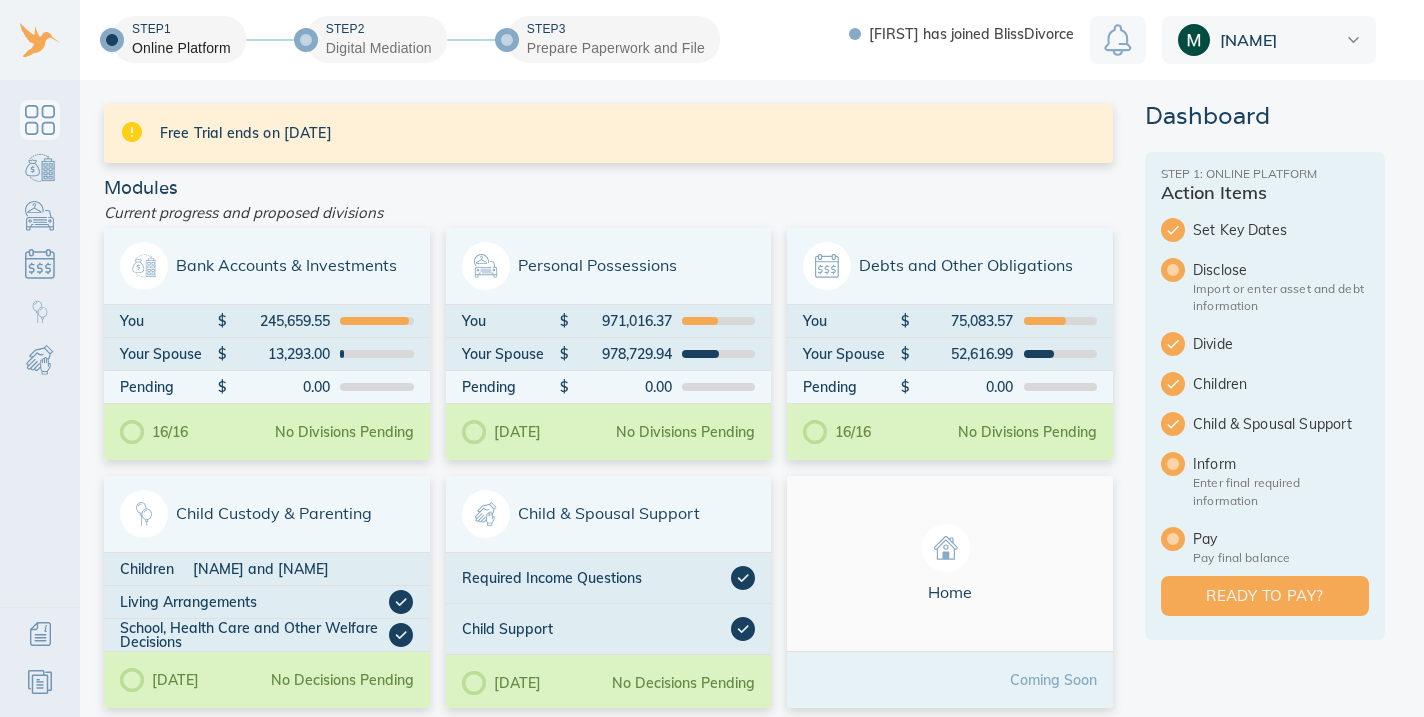 scroll, scrollTop: 0, scrollLeft: 0, axis: both 